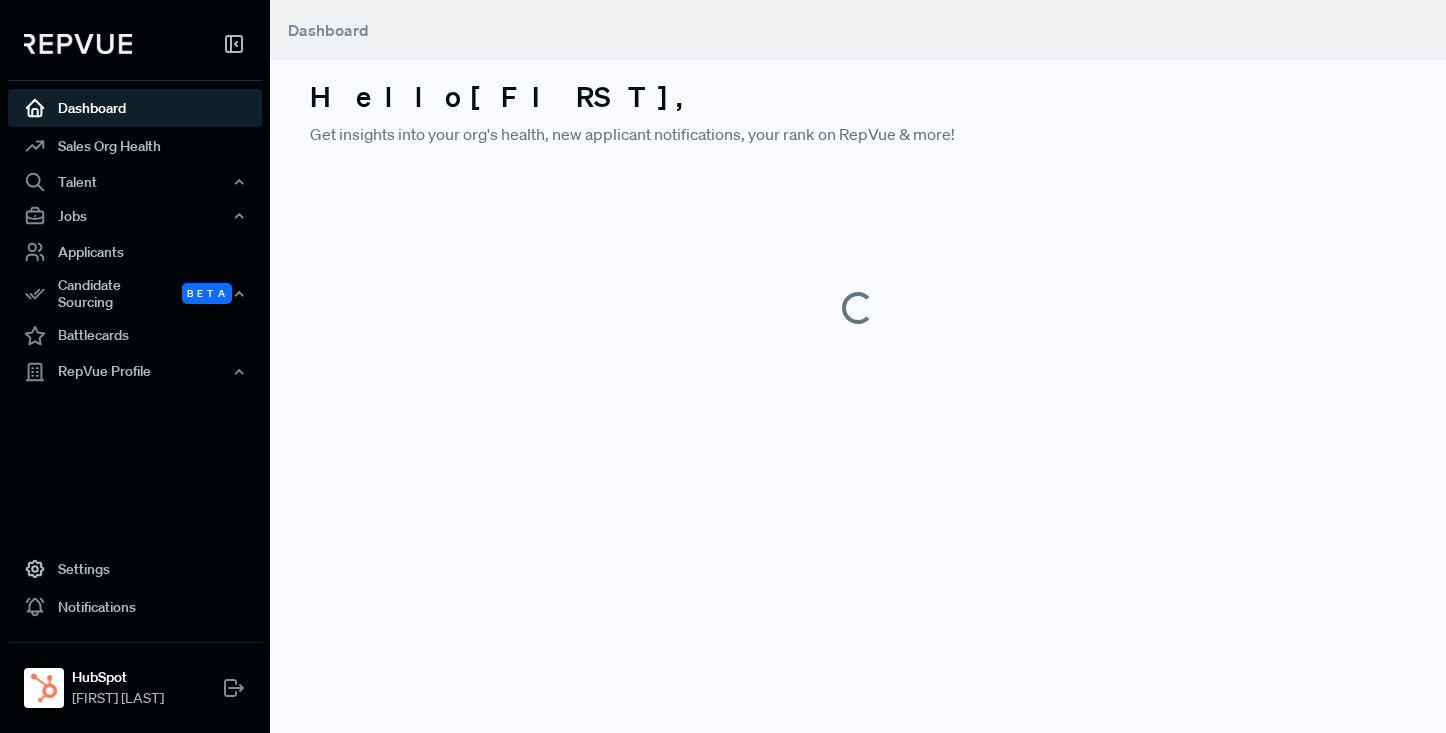 scroll, scrollTop: 0, scrollLeft: 0, axis: both 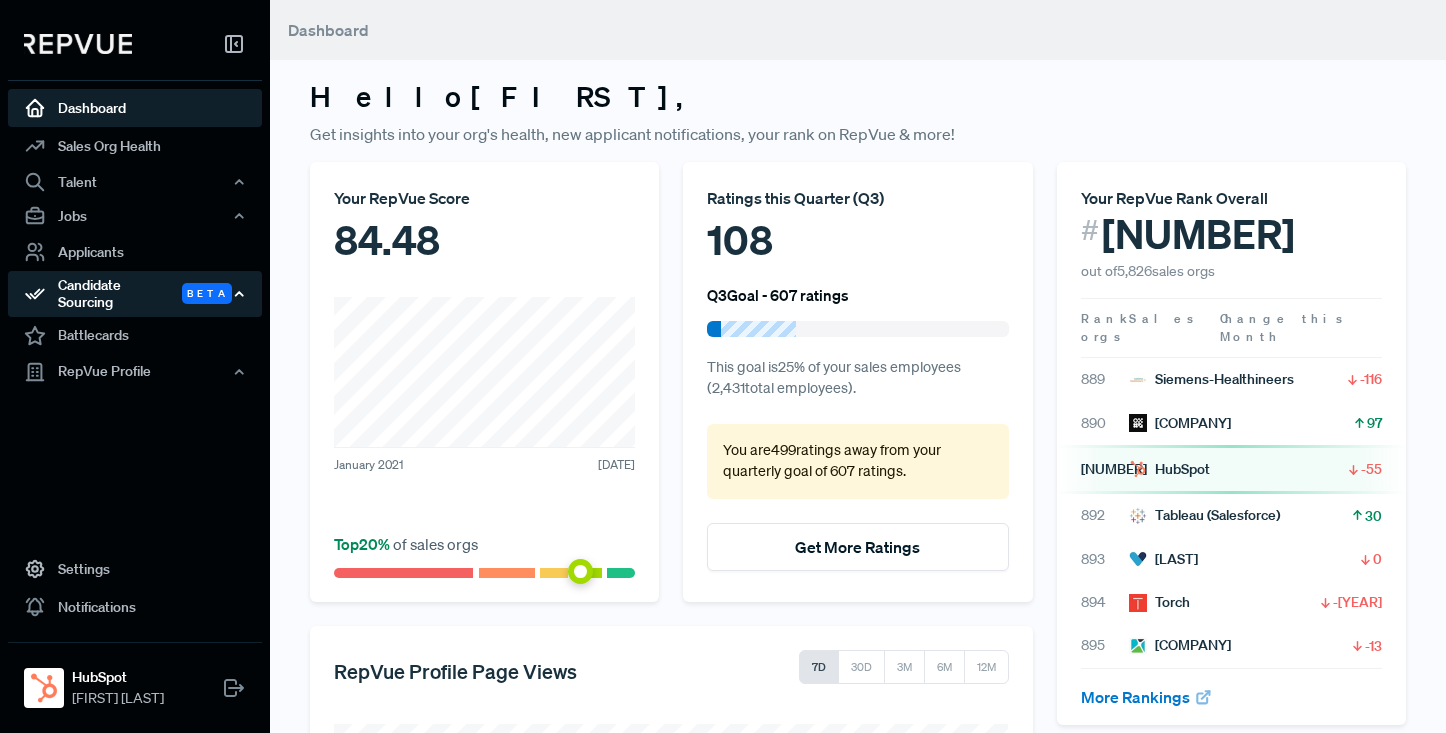 click on "Candidate Sourcing   Beta" at bounding box center [135, 294] 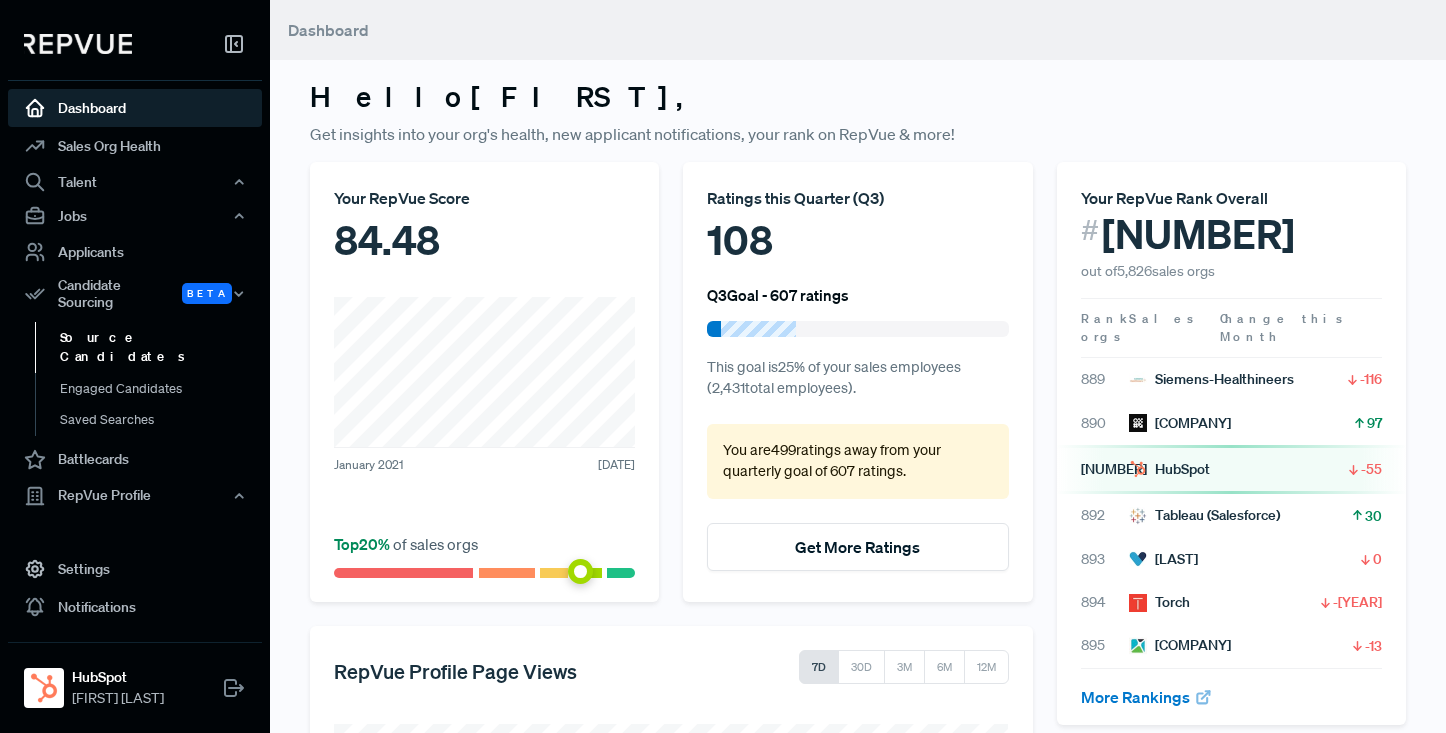 click on "Source Candidates" at bounding box center [162, 347] 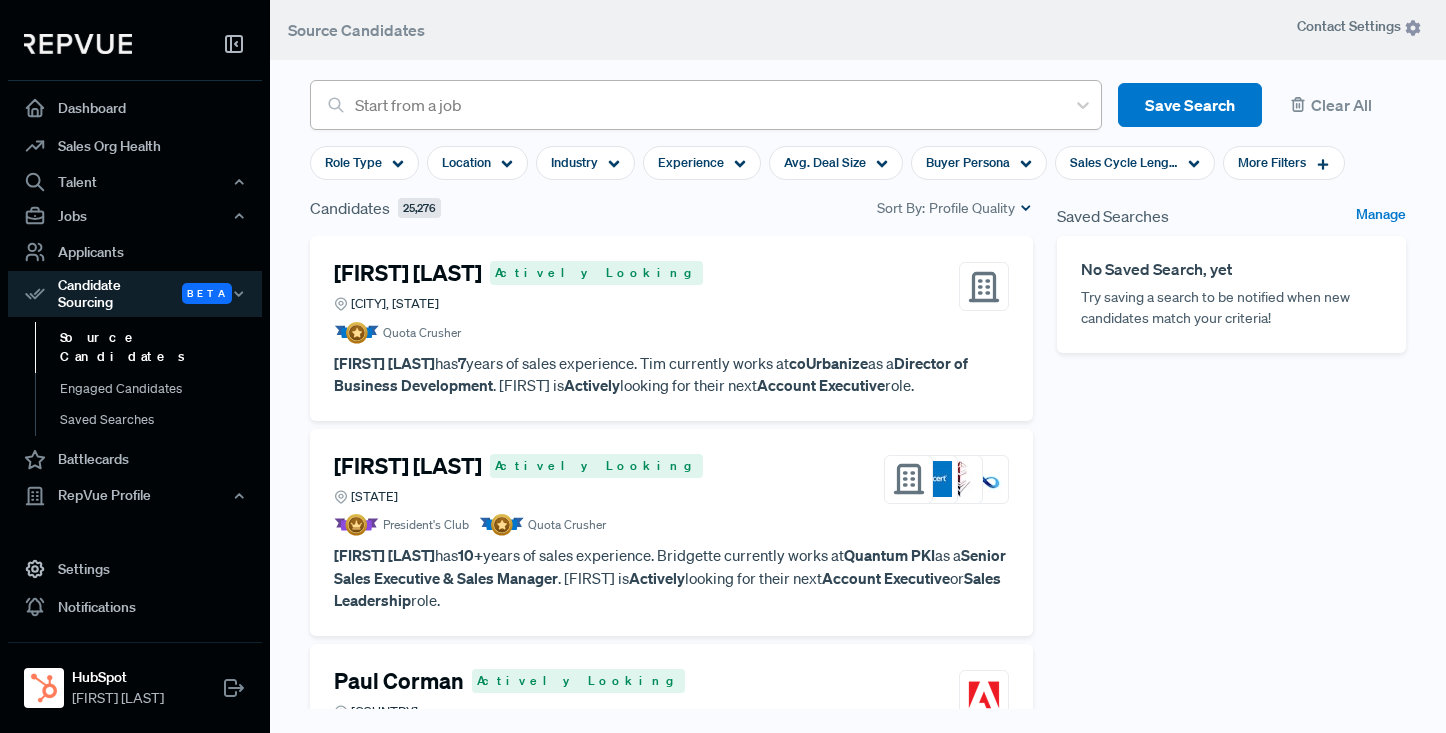 click at bounding box center [705, 105] 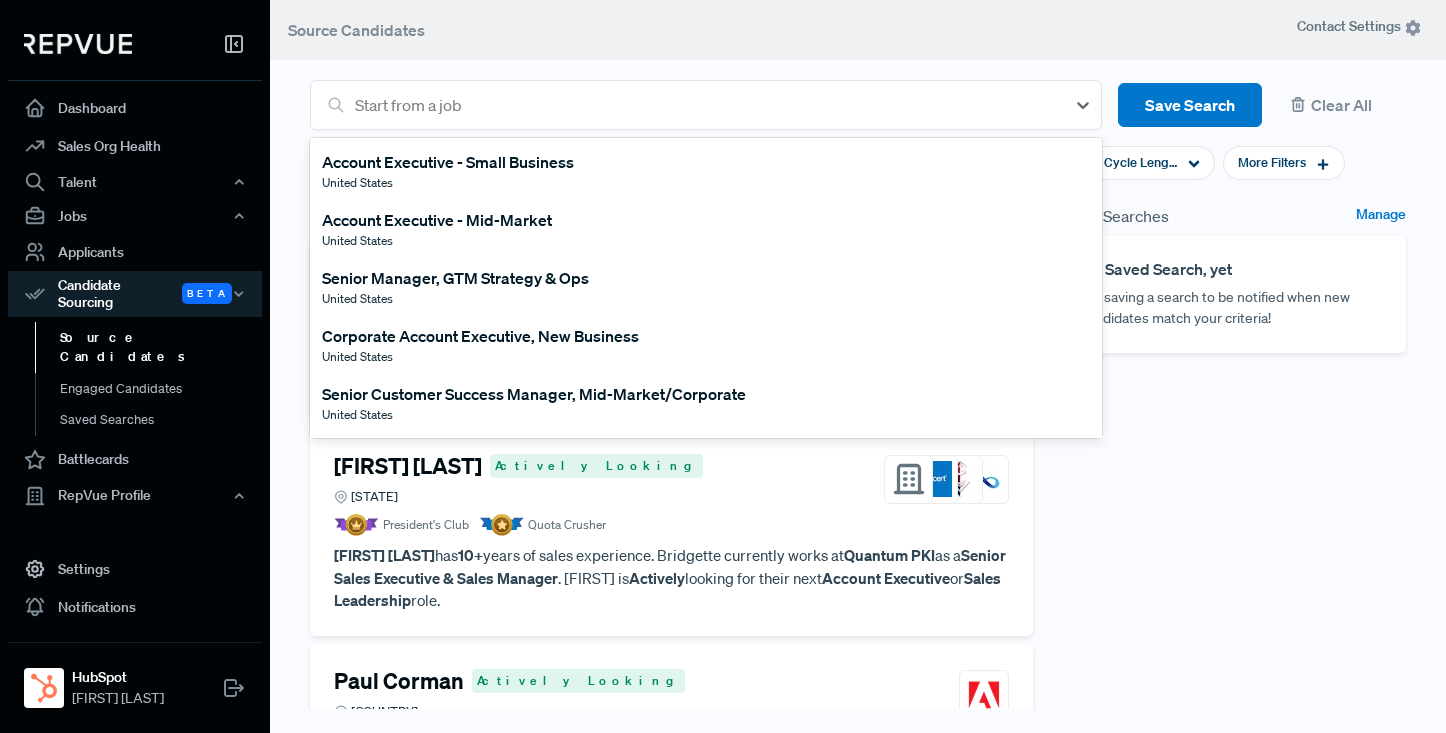 click on "Source Candidates" at bounding box center (858, 30) 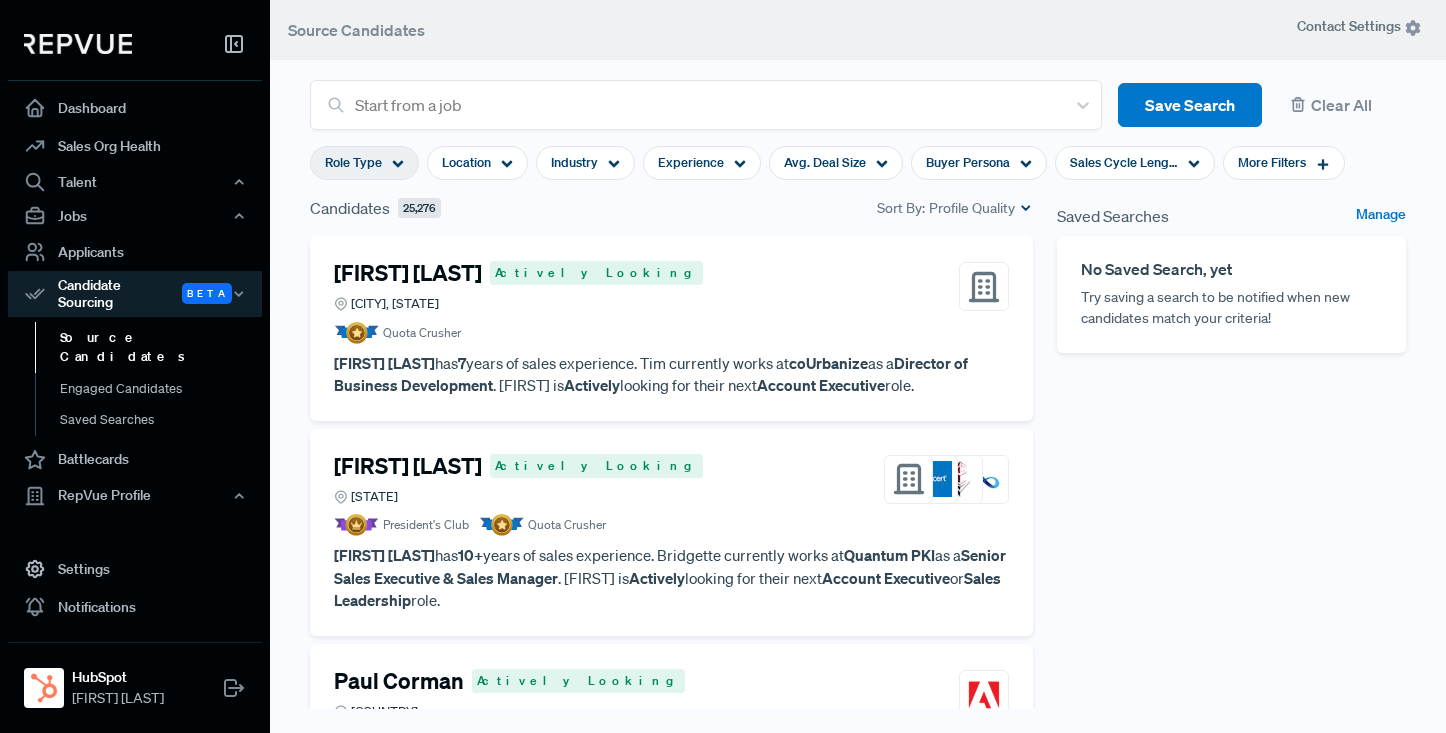click 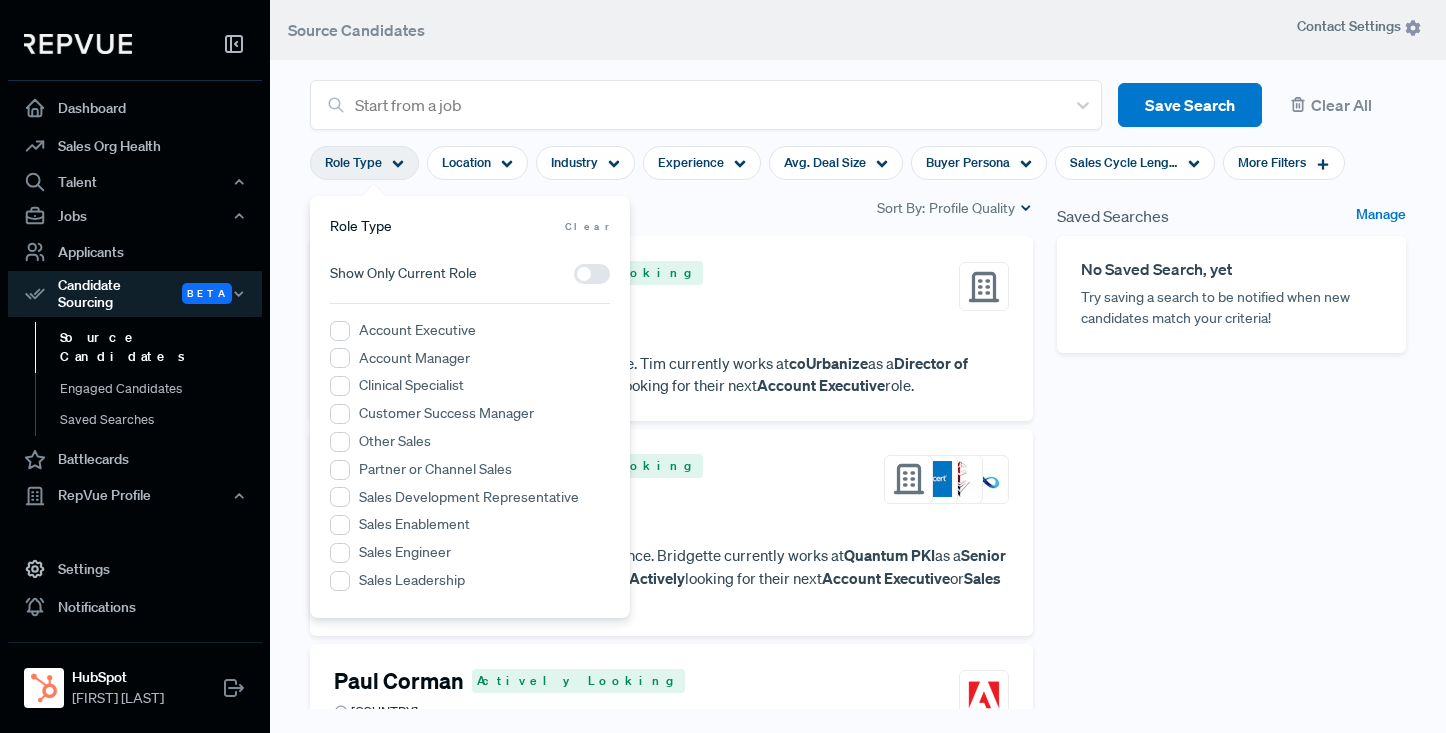 click on "Account Executive" at bounding box center (417, 330) 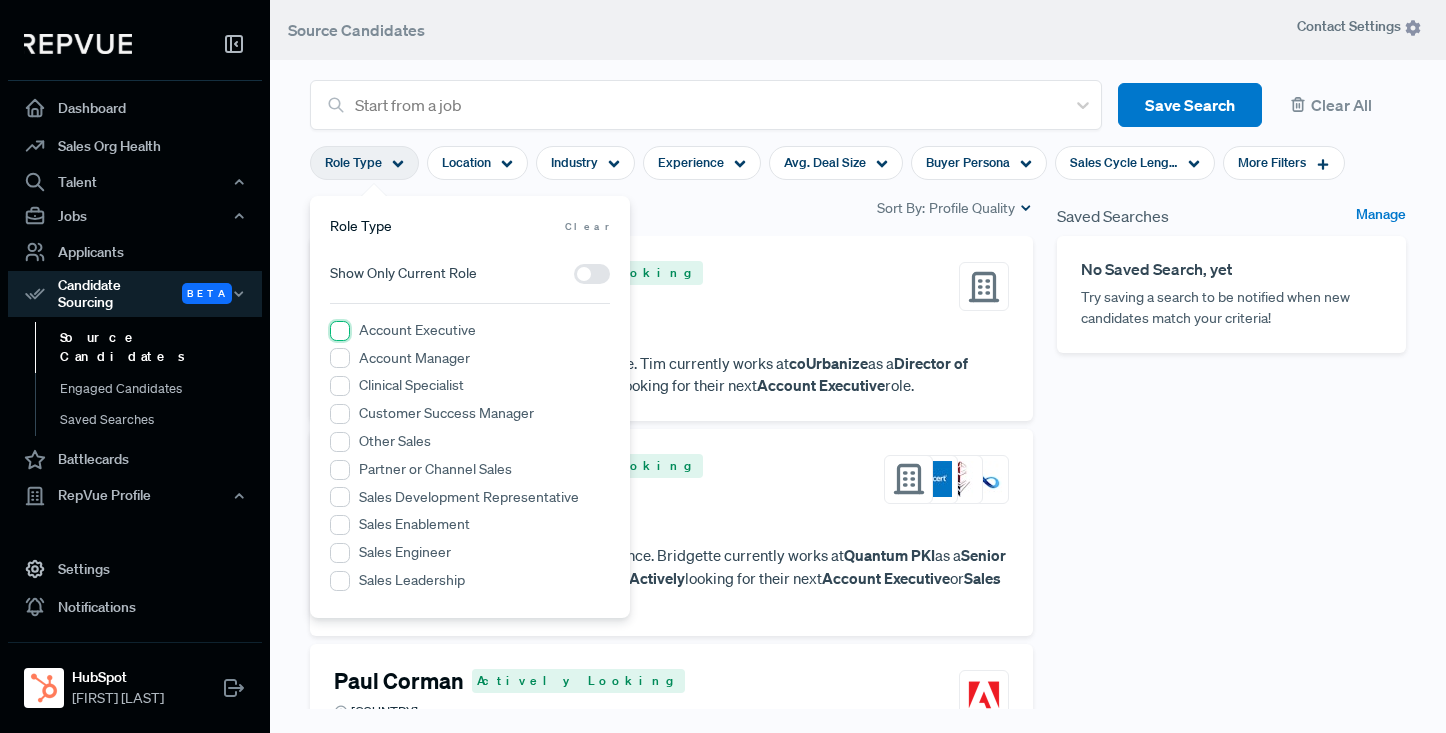 click on "Account Executive" at bounding box center (340, 331) 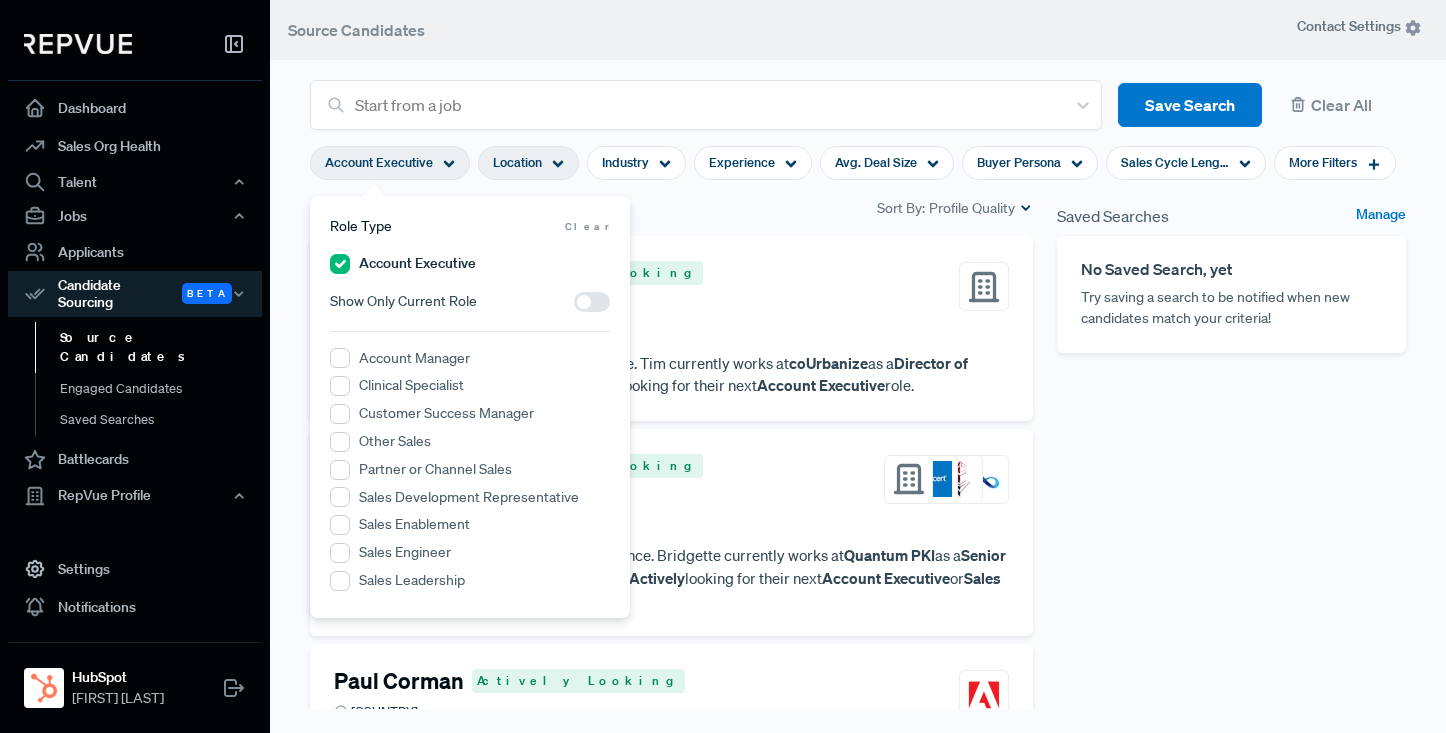click 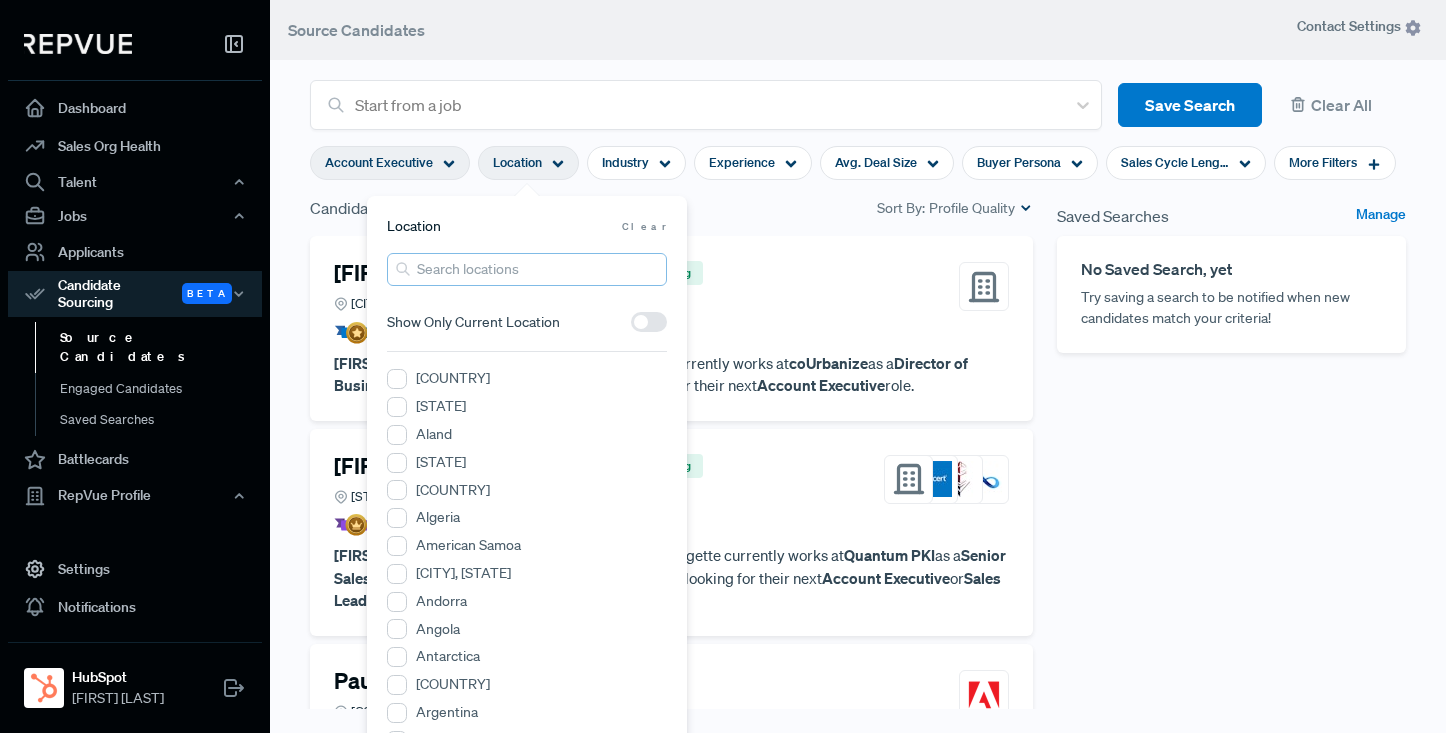 click at bounding box center (527, 269) 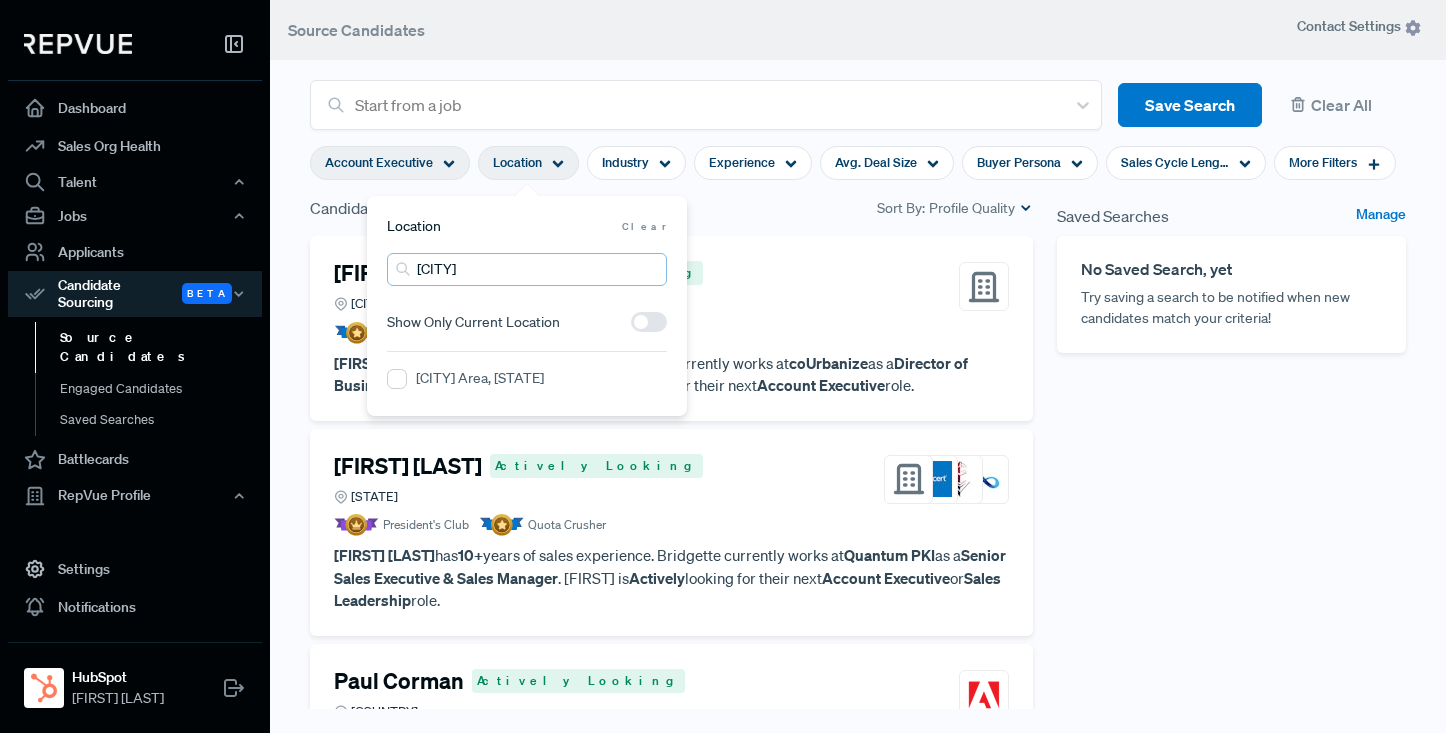 type on "[CITY]" 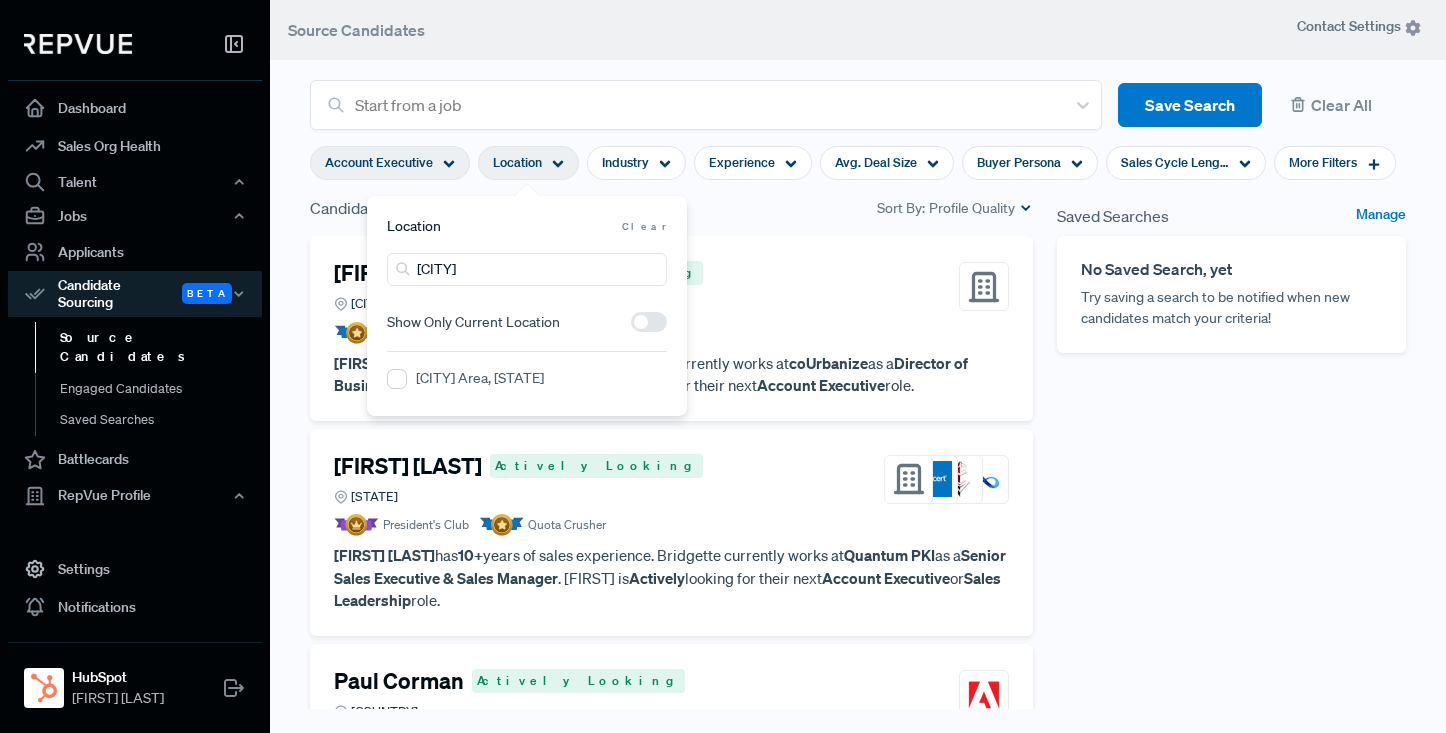 click on "[CITY] Area, [STATE]" at bounding box center (480, 378) 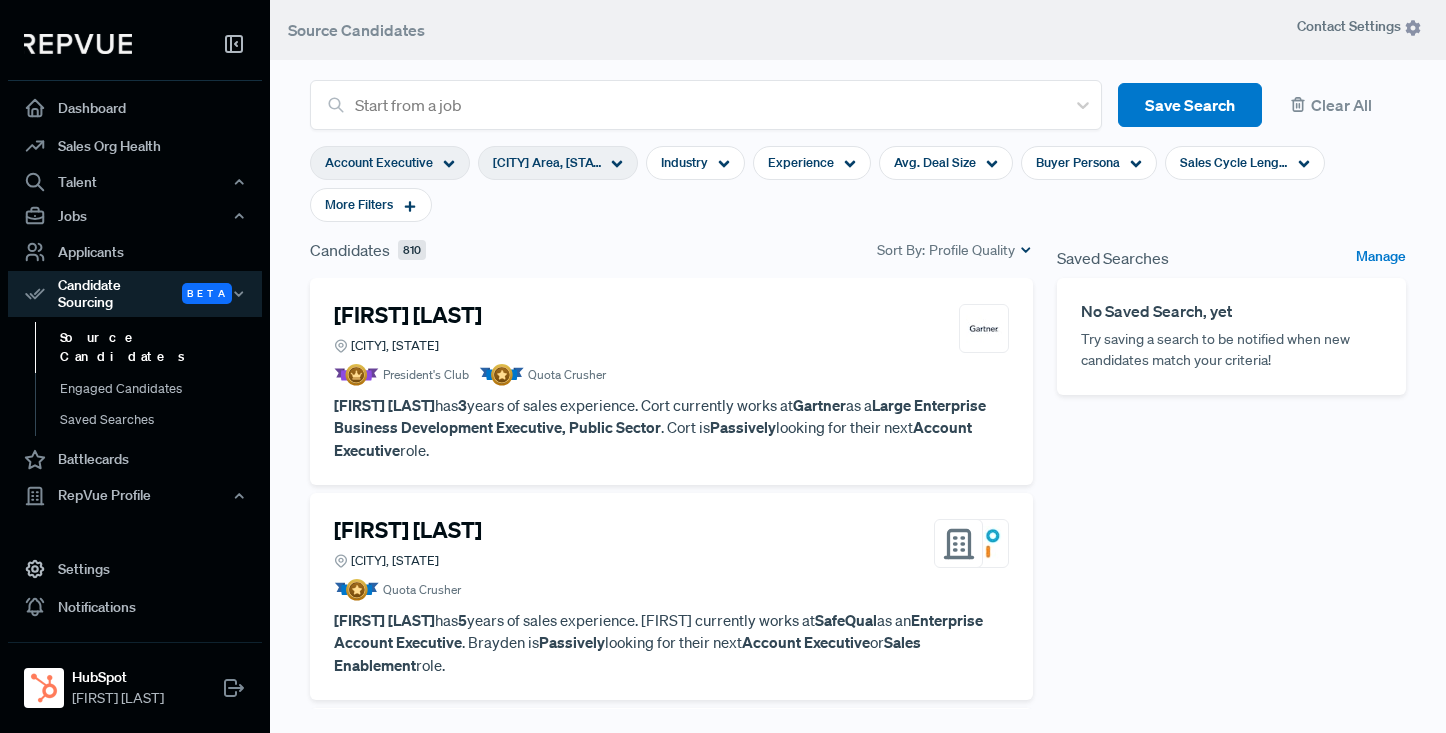 click on "Account Executive Greater [CITY] Area, [STATE] Industry Experience Avg. Deal Size Buyer Persona Sales Cycle Length More Filters" at bounding box center (858, 184) 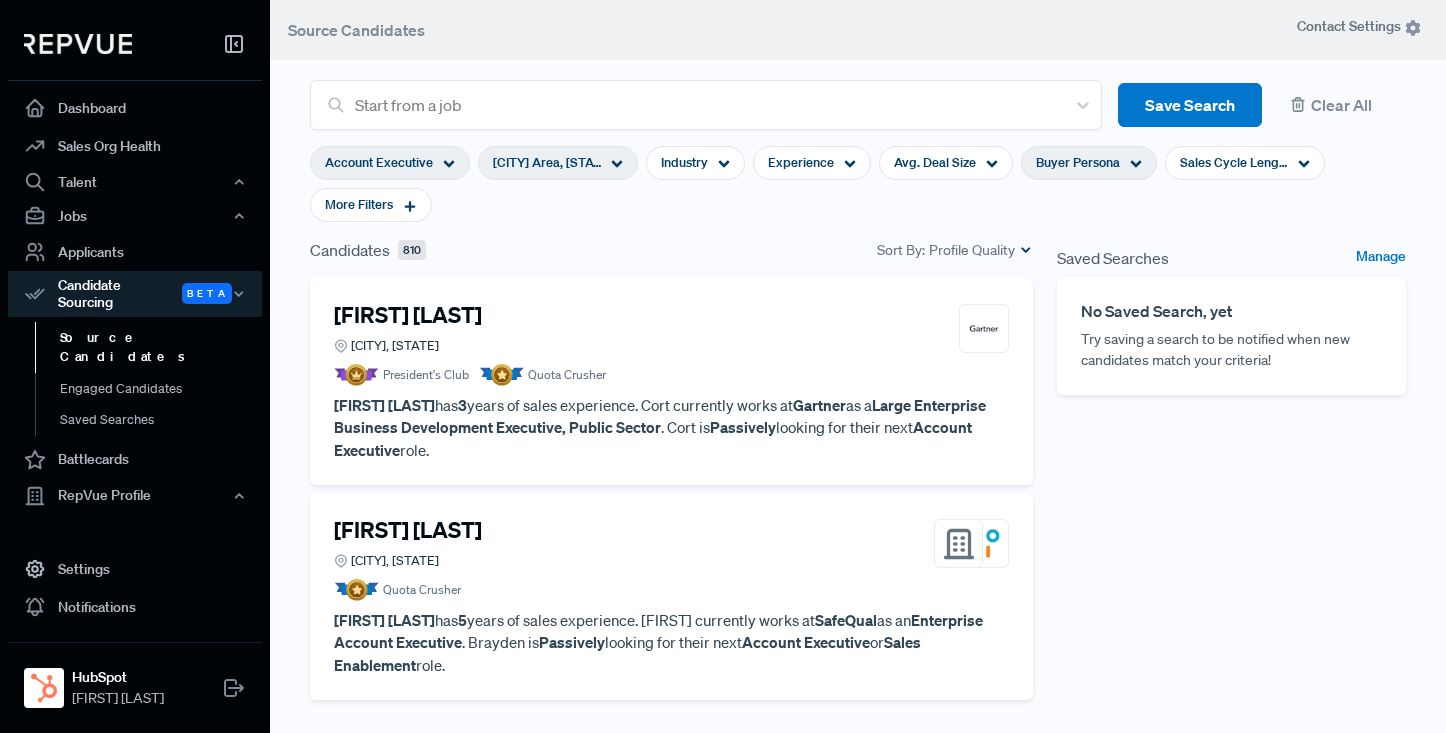 click 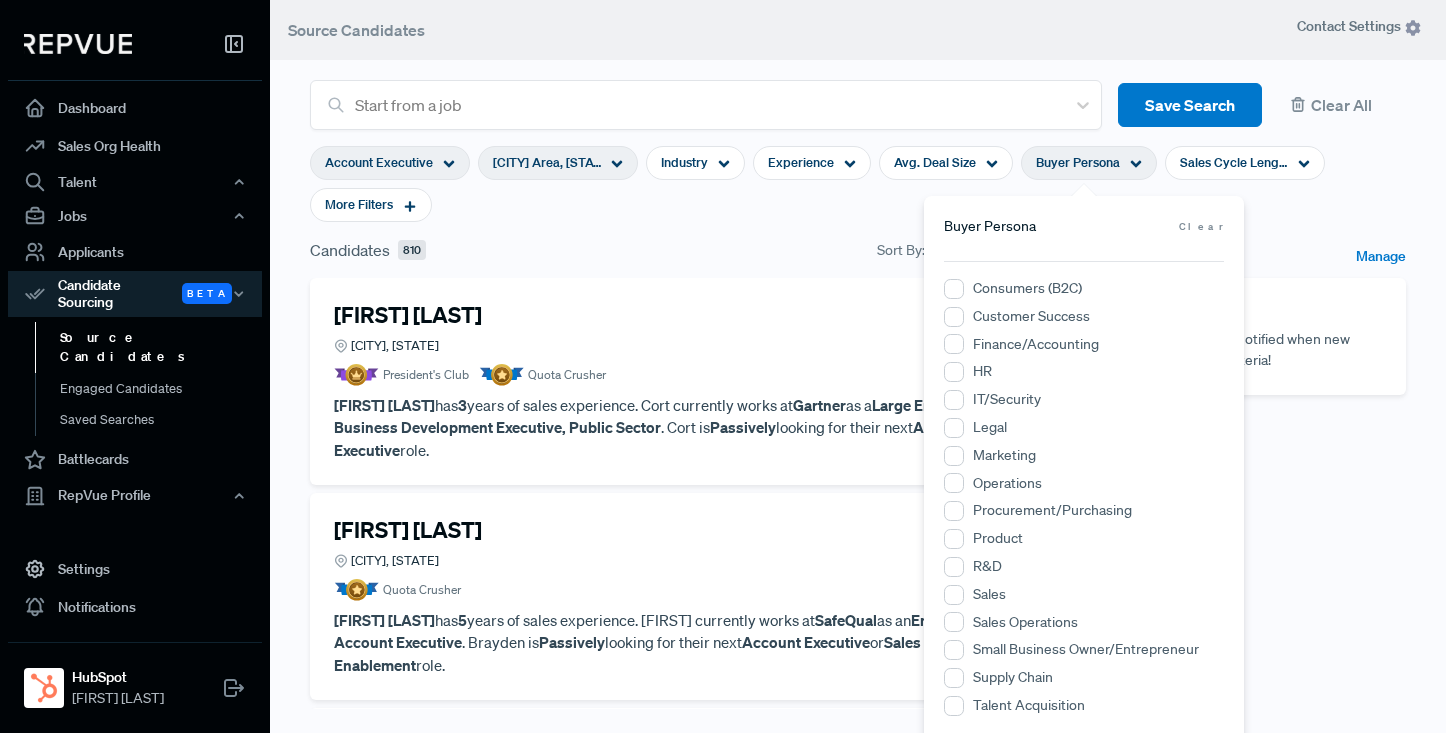 scroll, scrollTop: 10, scrollLeft: 0, axis: vertical 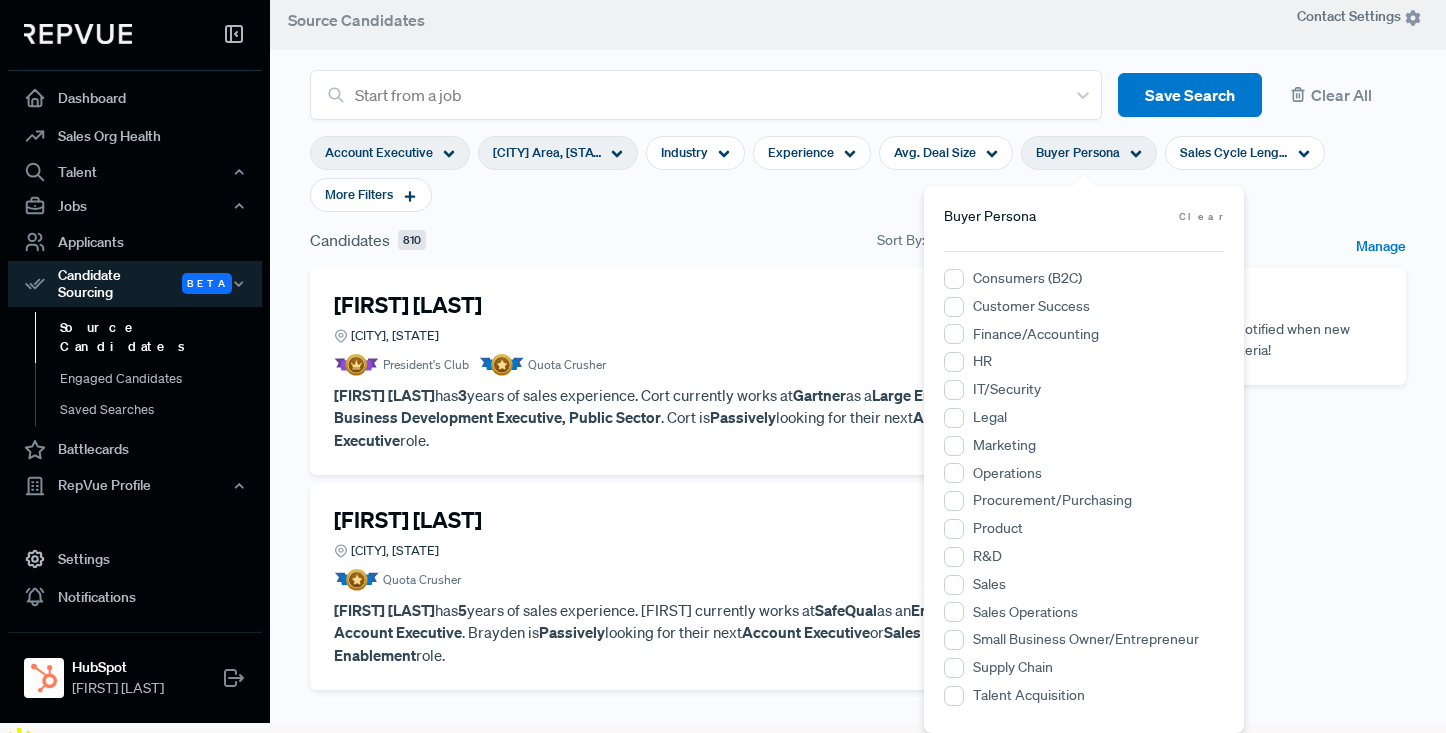 click on "IT/Security" at bounding box center (1007, 389) 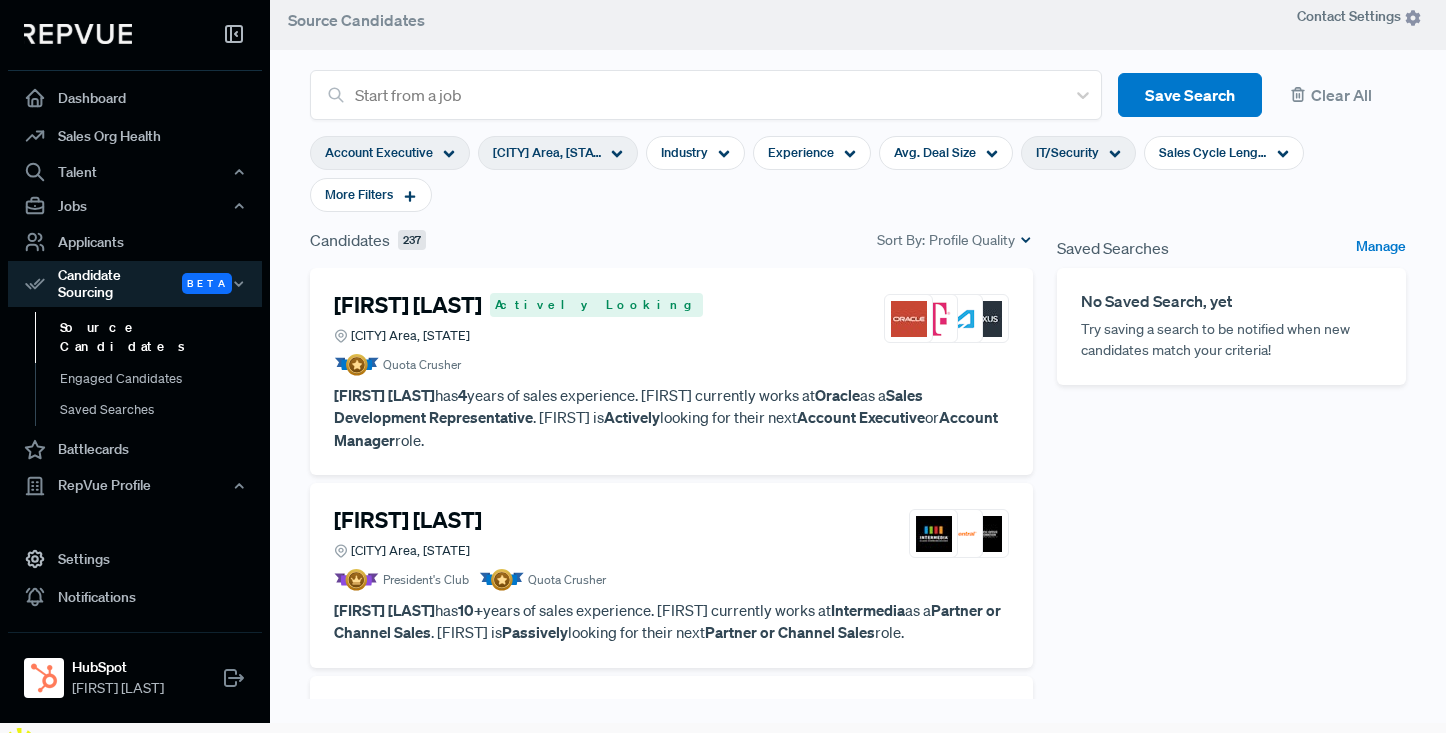 click on "Account Executive     Greater [CITY] Area, [STATE]     Industry     Experience     Avg. Deal Size     IT/Security     Sales Cycle Length     More Filters" at bounding box center (858, 174) 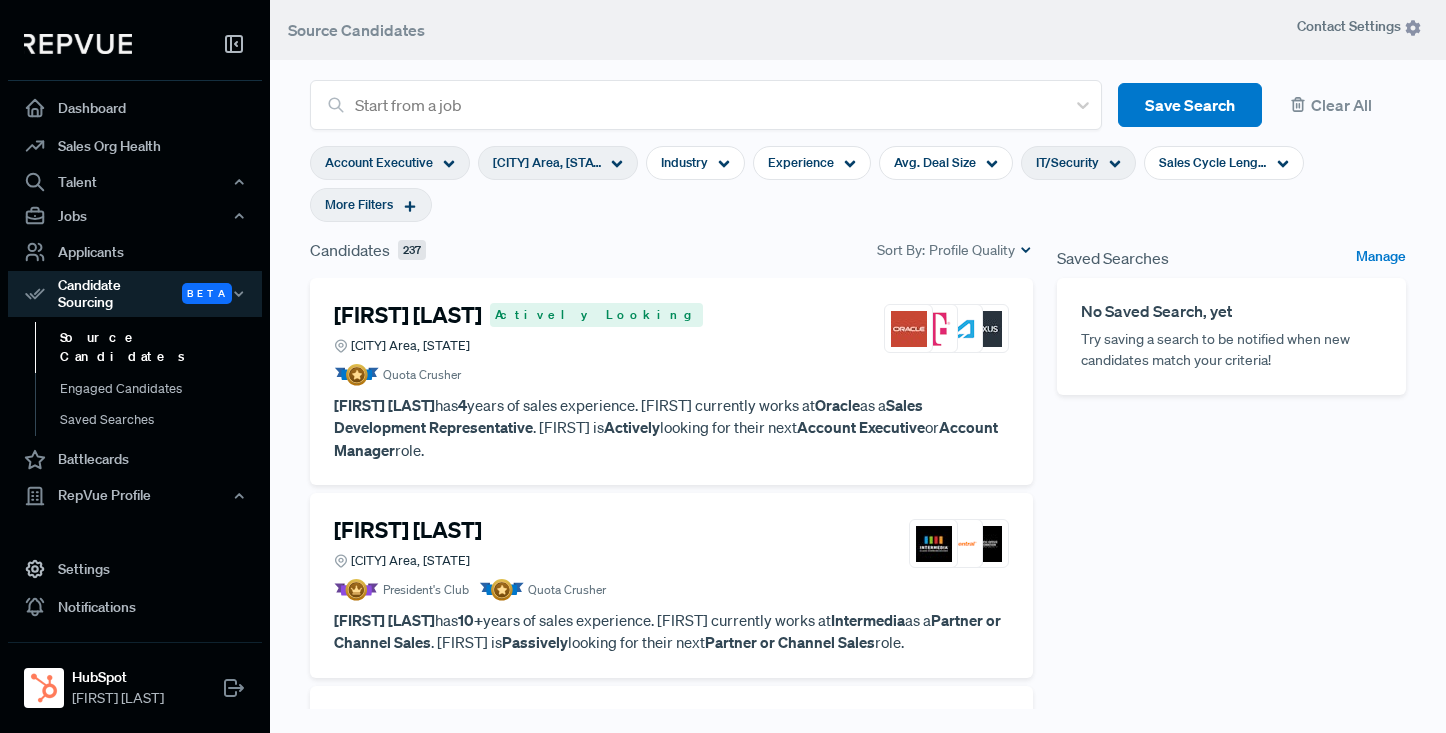 click 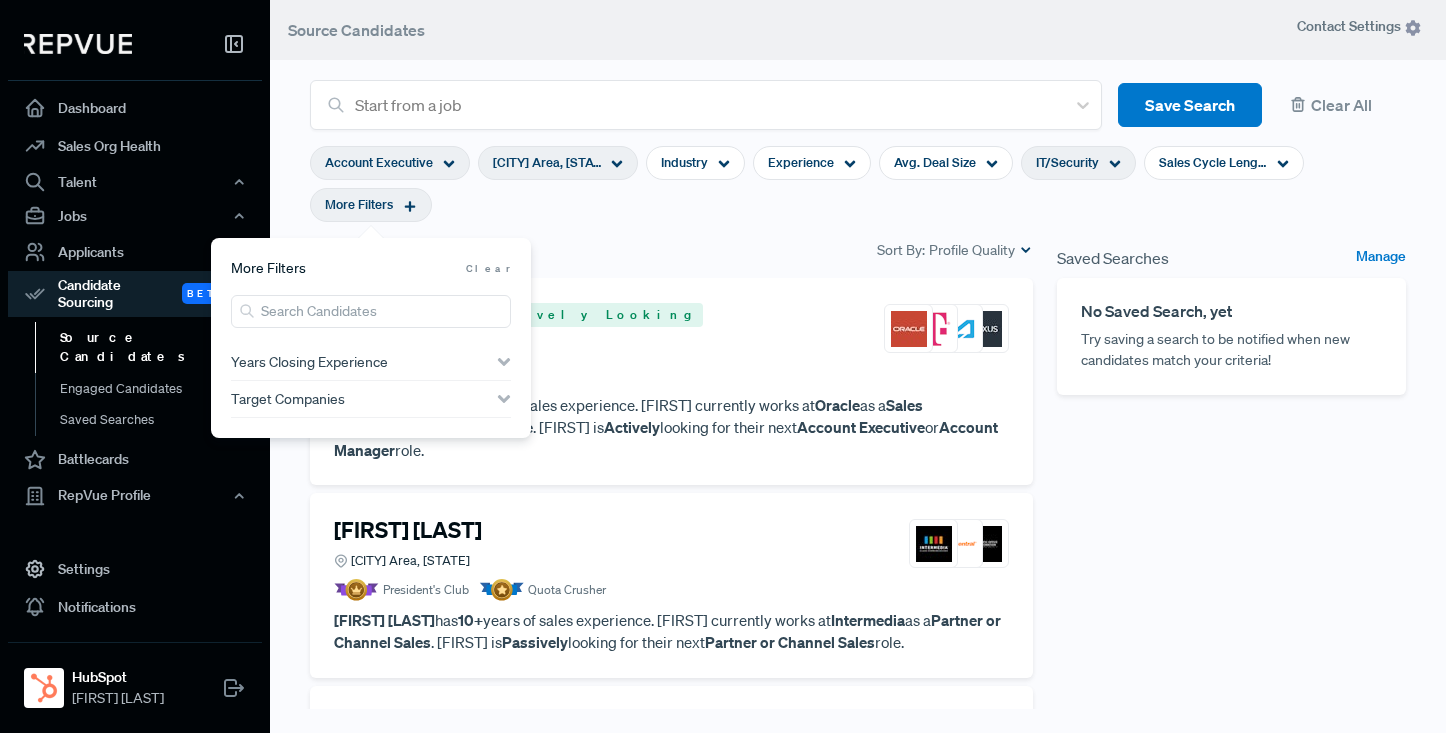click on "Years Closing Experience" at bounding box center (309, 362) 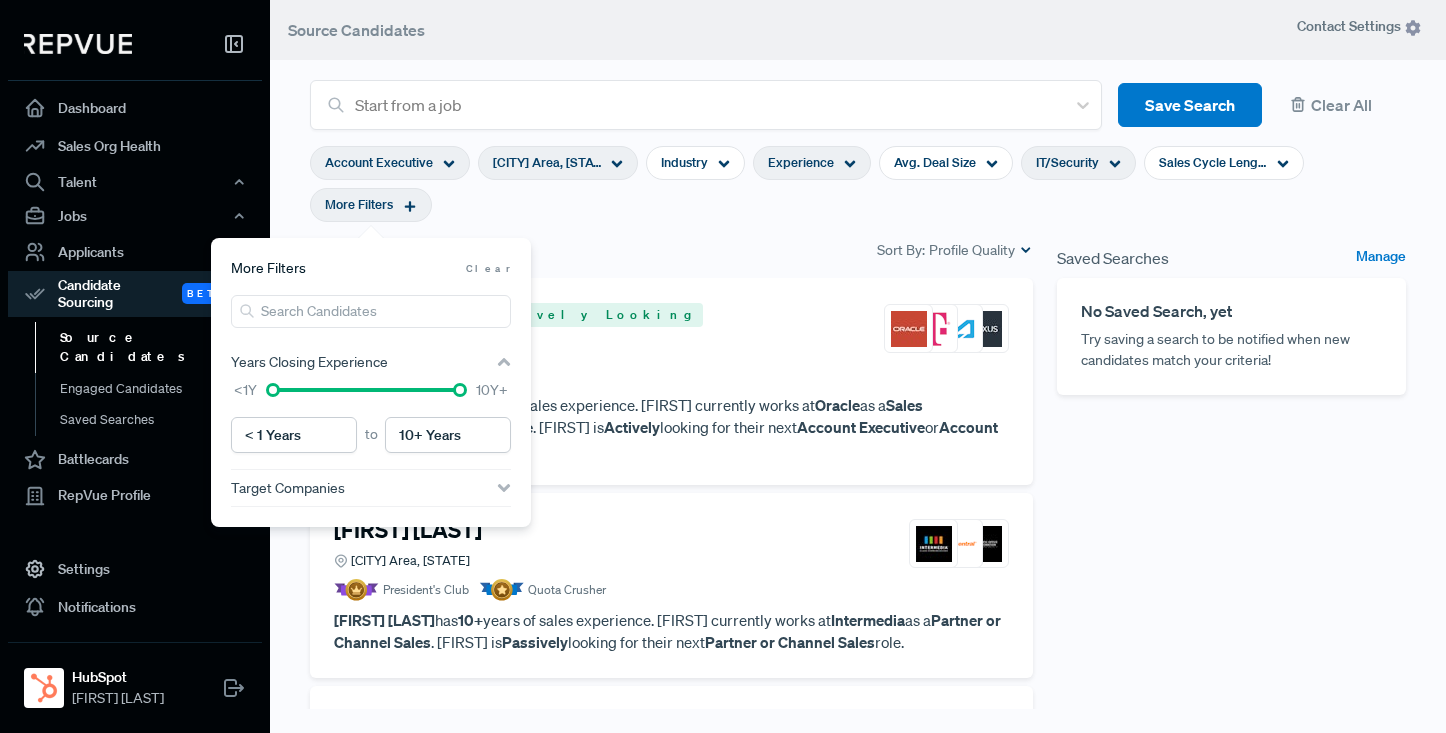 click 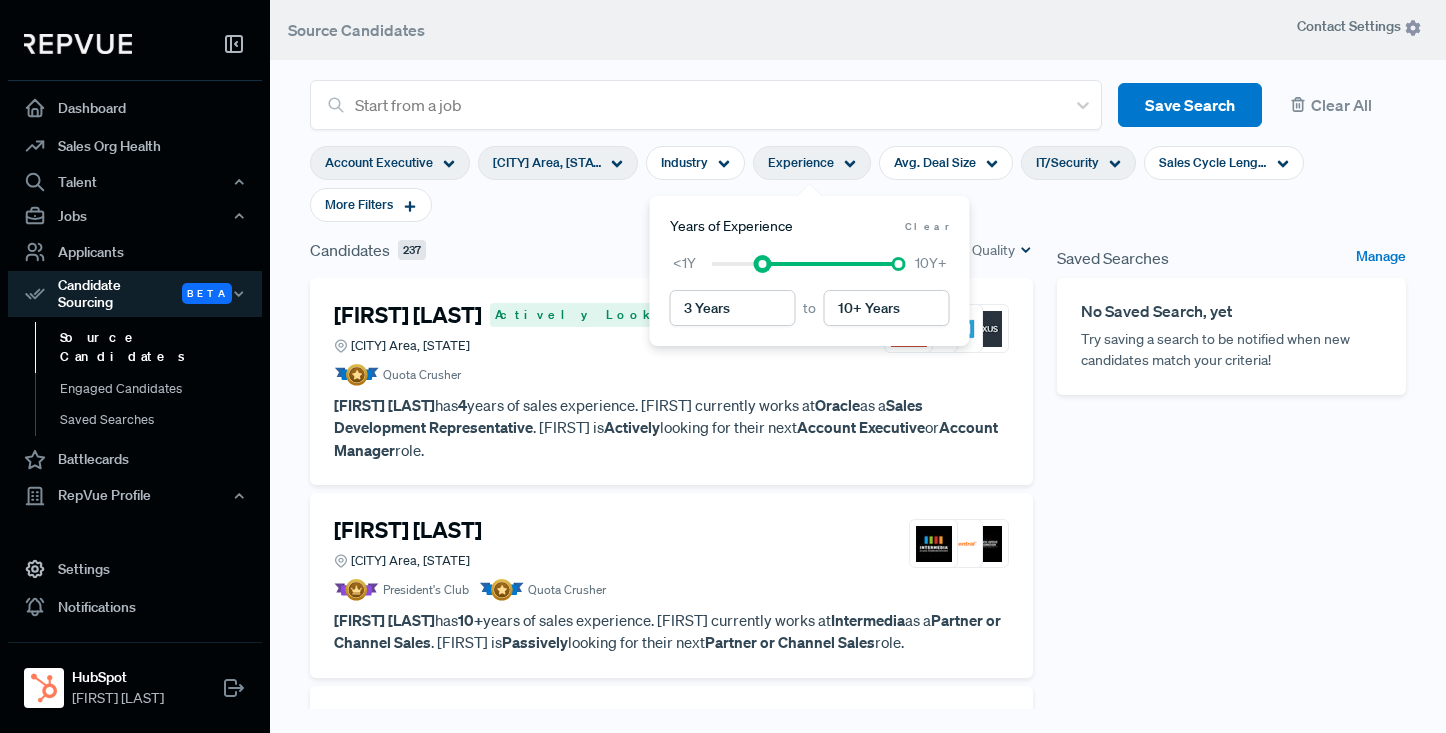 type on "4 Years" 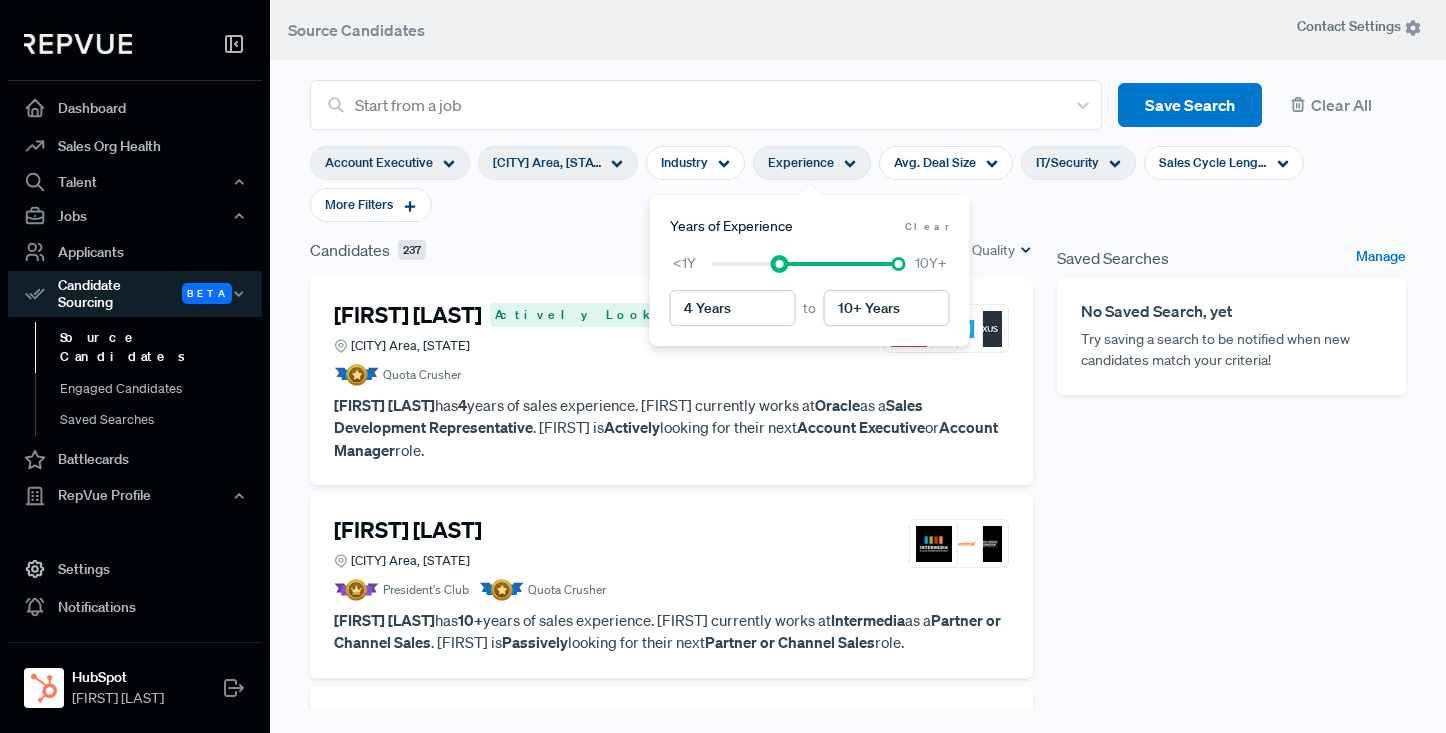 drag, startPoint x: 710, startPoint y: 265, endPoint x: 772, endPoint y: 264, distance: 62.008064 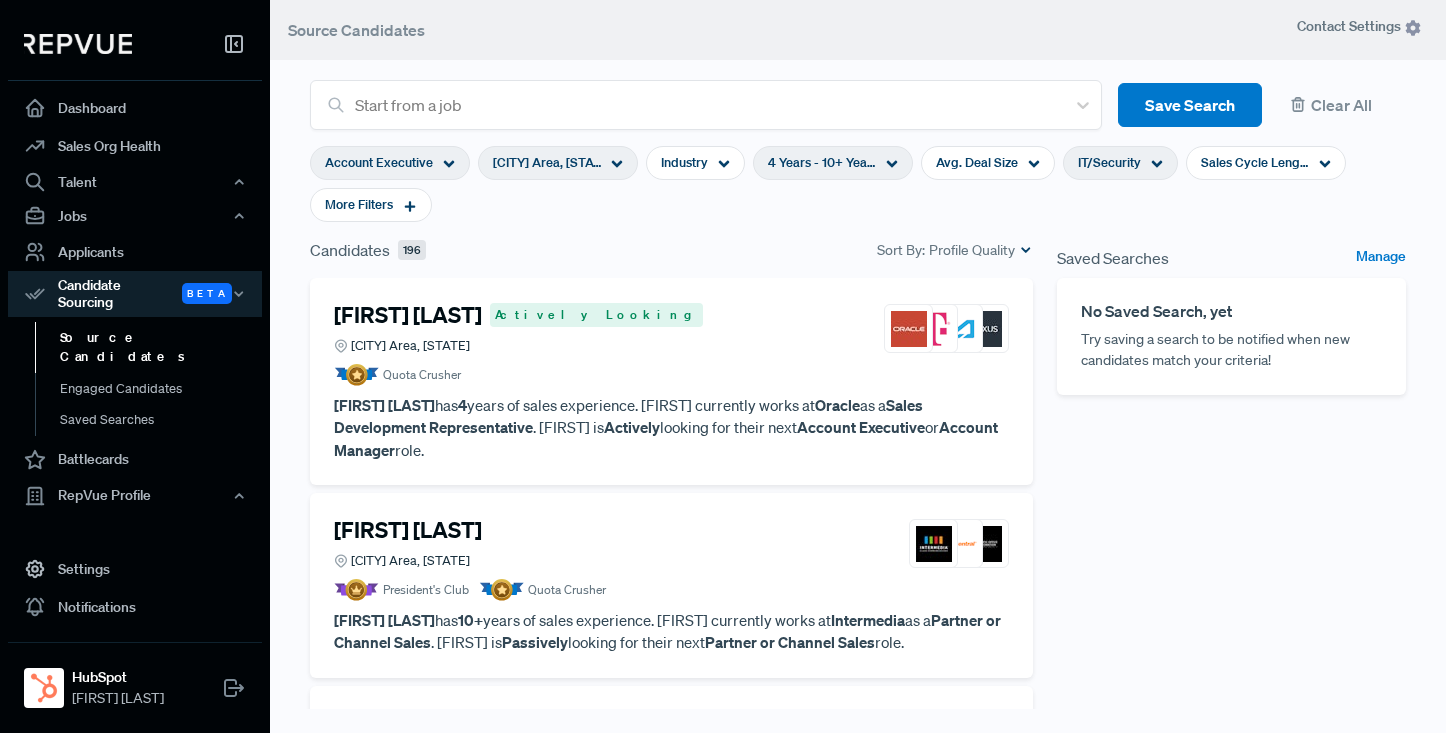 click on "Account Executive Greater [CITY] Area, [STATE] Industry [YEAR] - 10+ Years Avg. Deal Size IT/Security Sales Cycle Length More Filters" at bounding box center [858, 184] 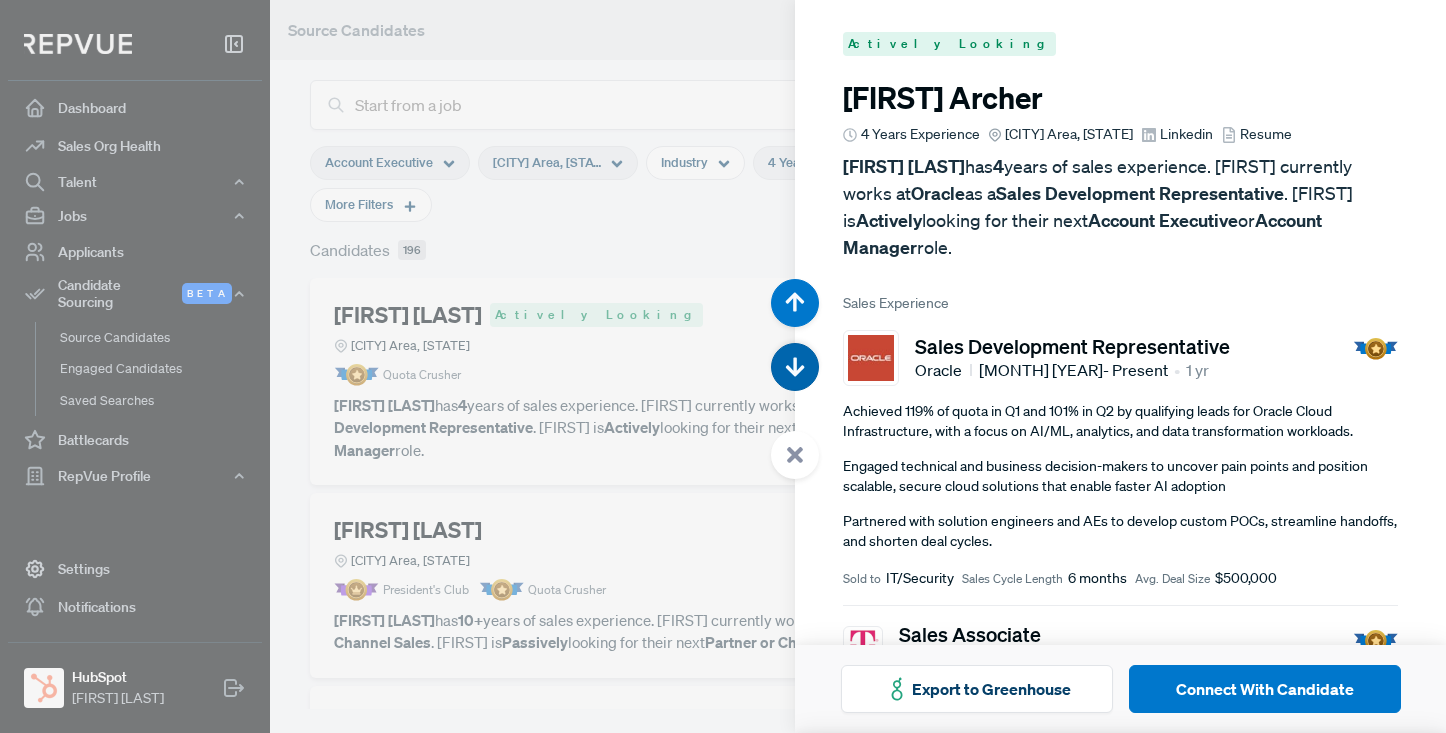 click 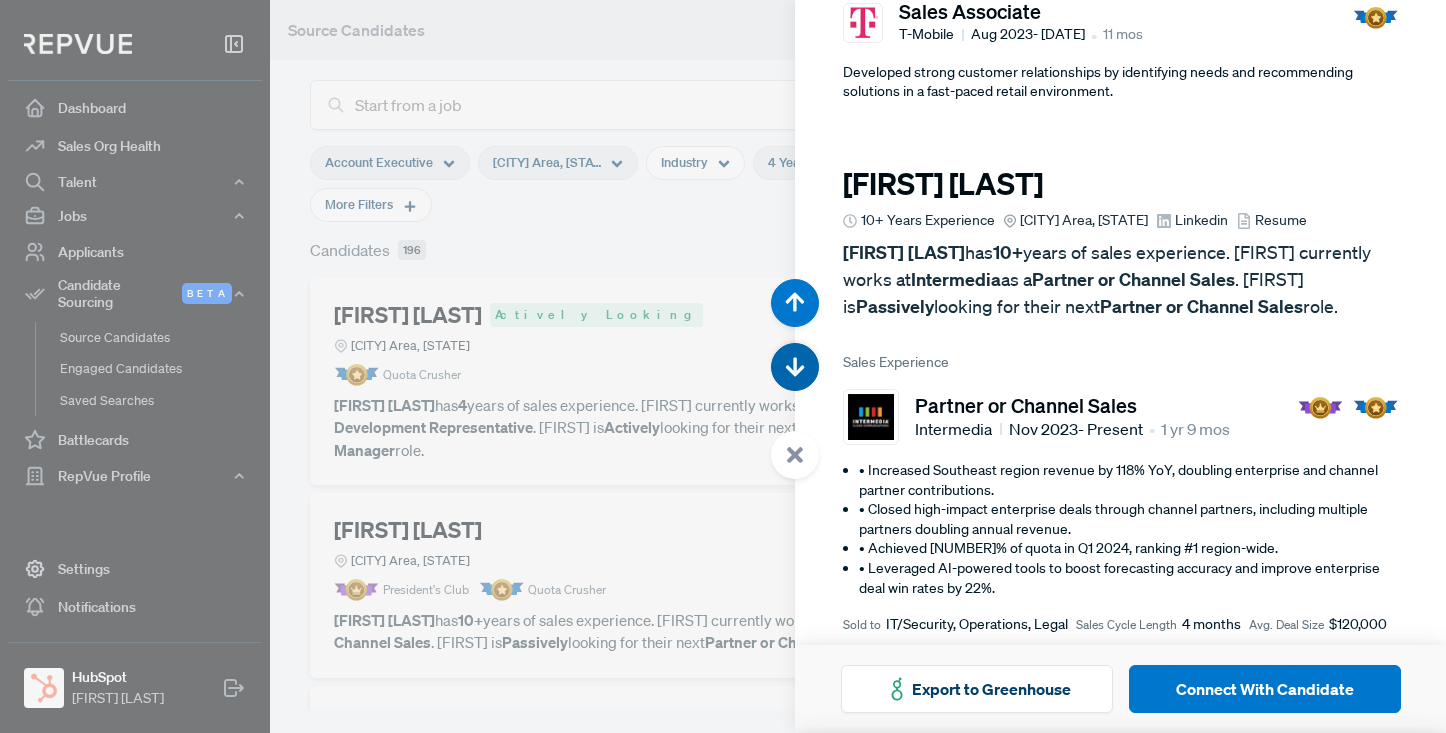 scroll, scrollTop: 733, scrollLeft: 0, axis: vertical 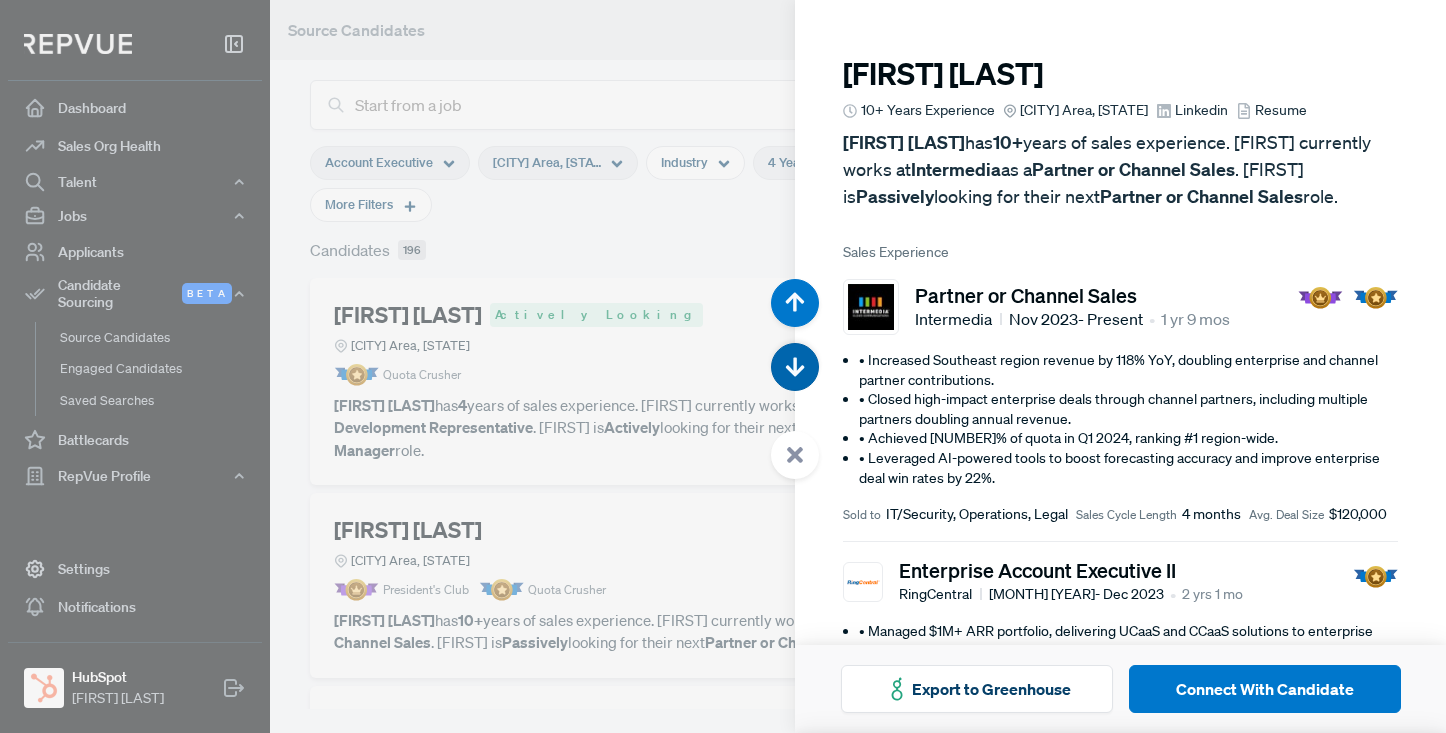 click 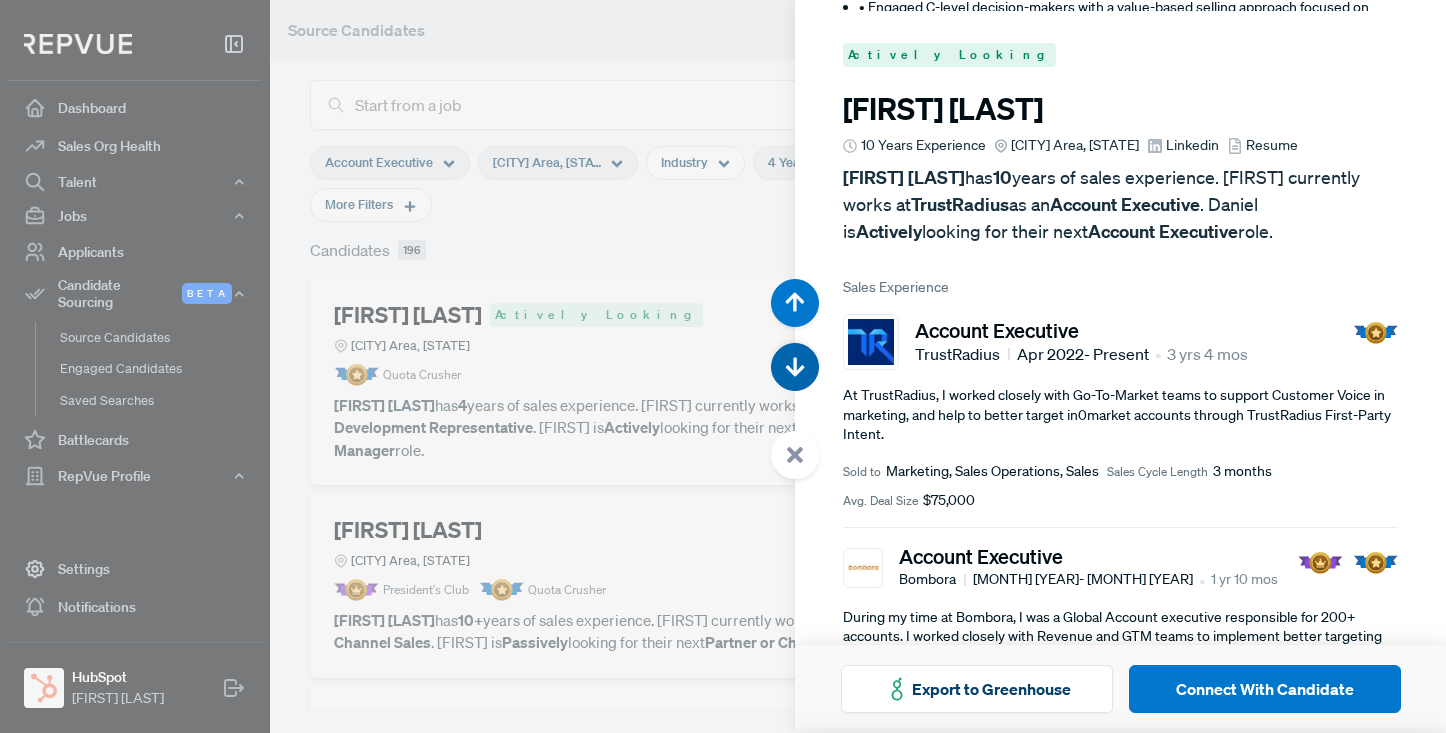 scroll, scrollTop: 1466, scrollLeft: 0, axis: vertical 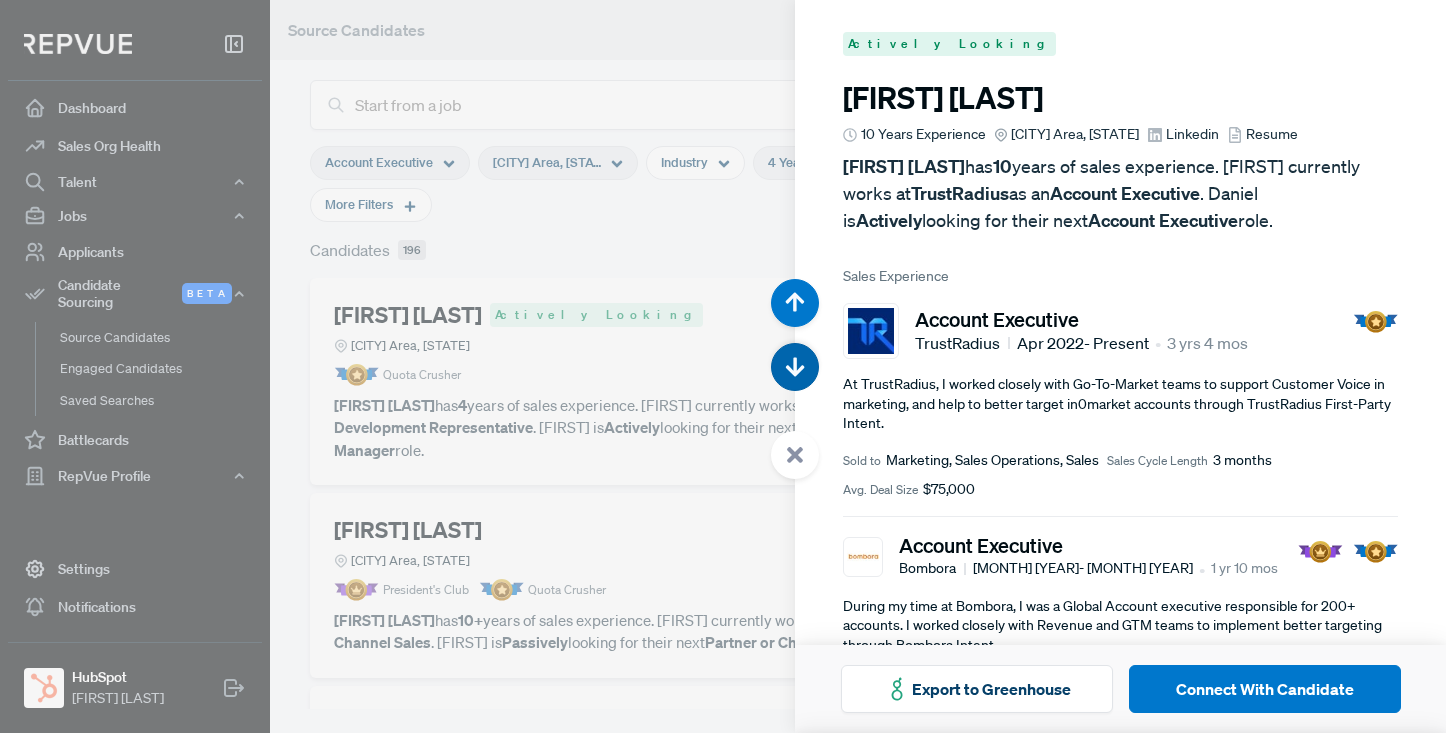 click 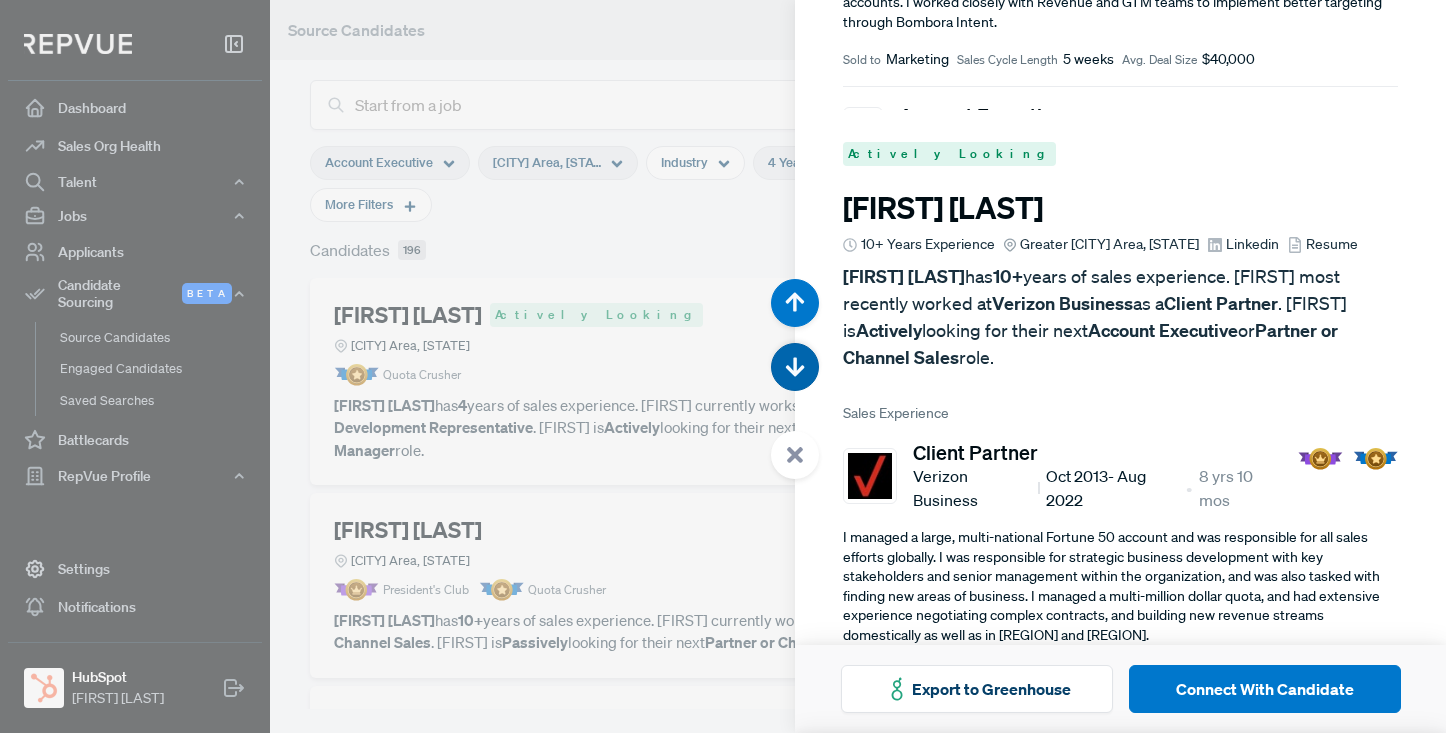 scroll, scrollTop: 2199, scrollLeft: 0, axis: vertical 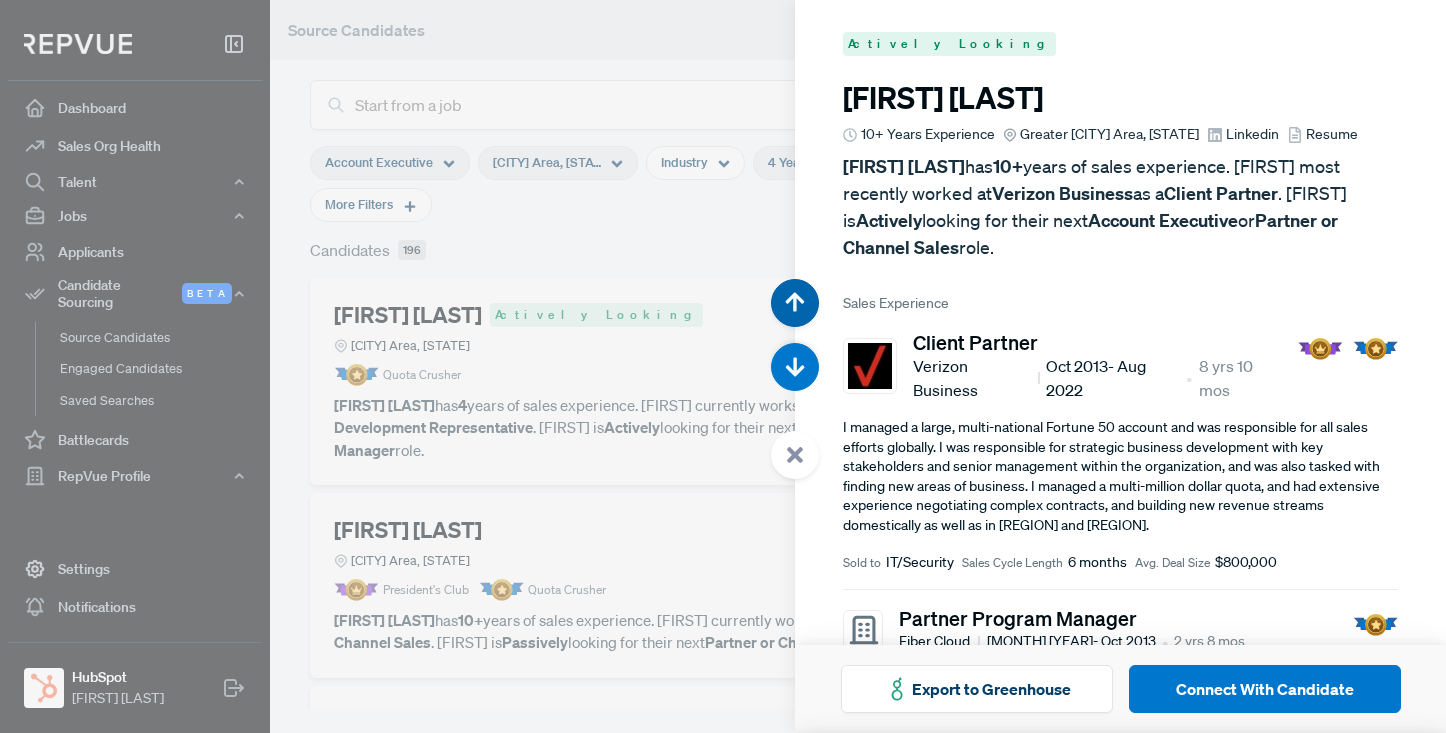 click 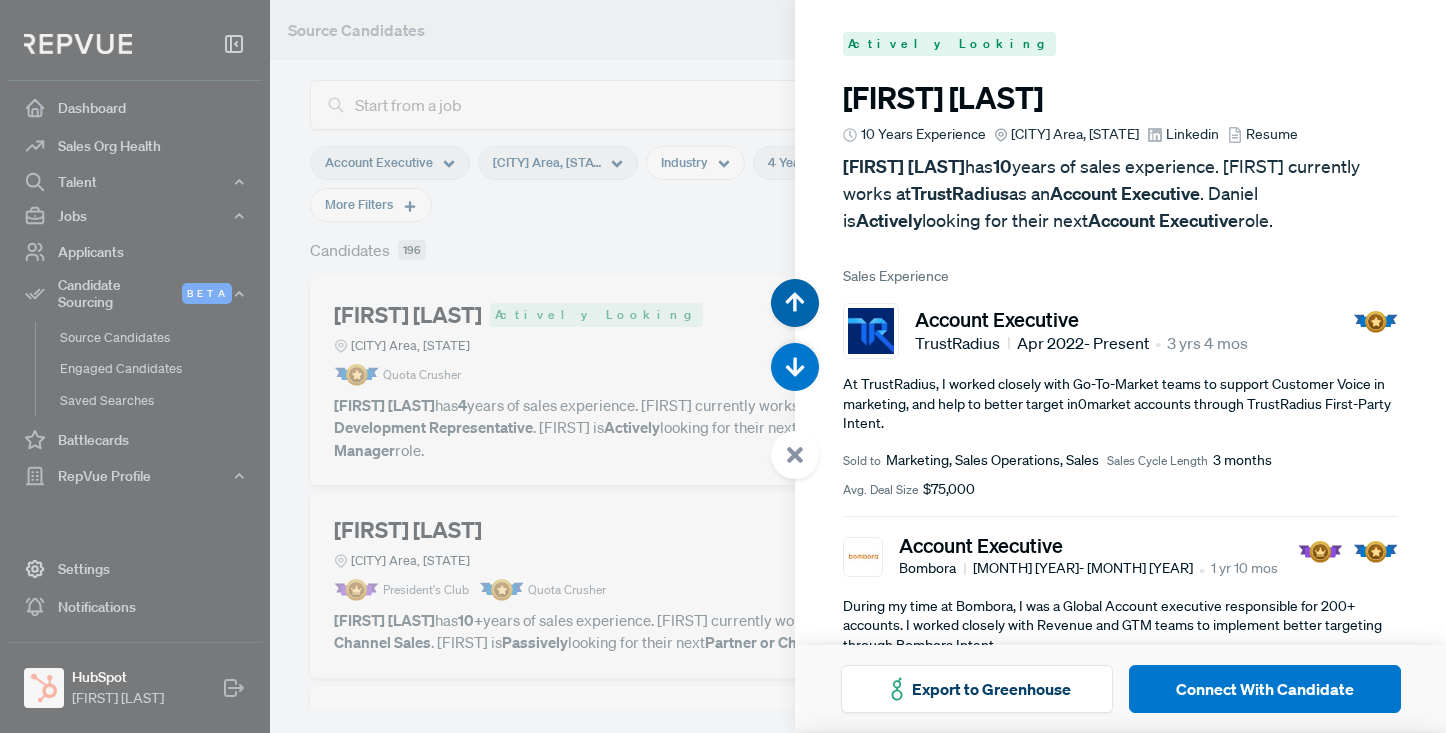 click 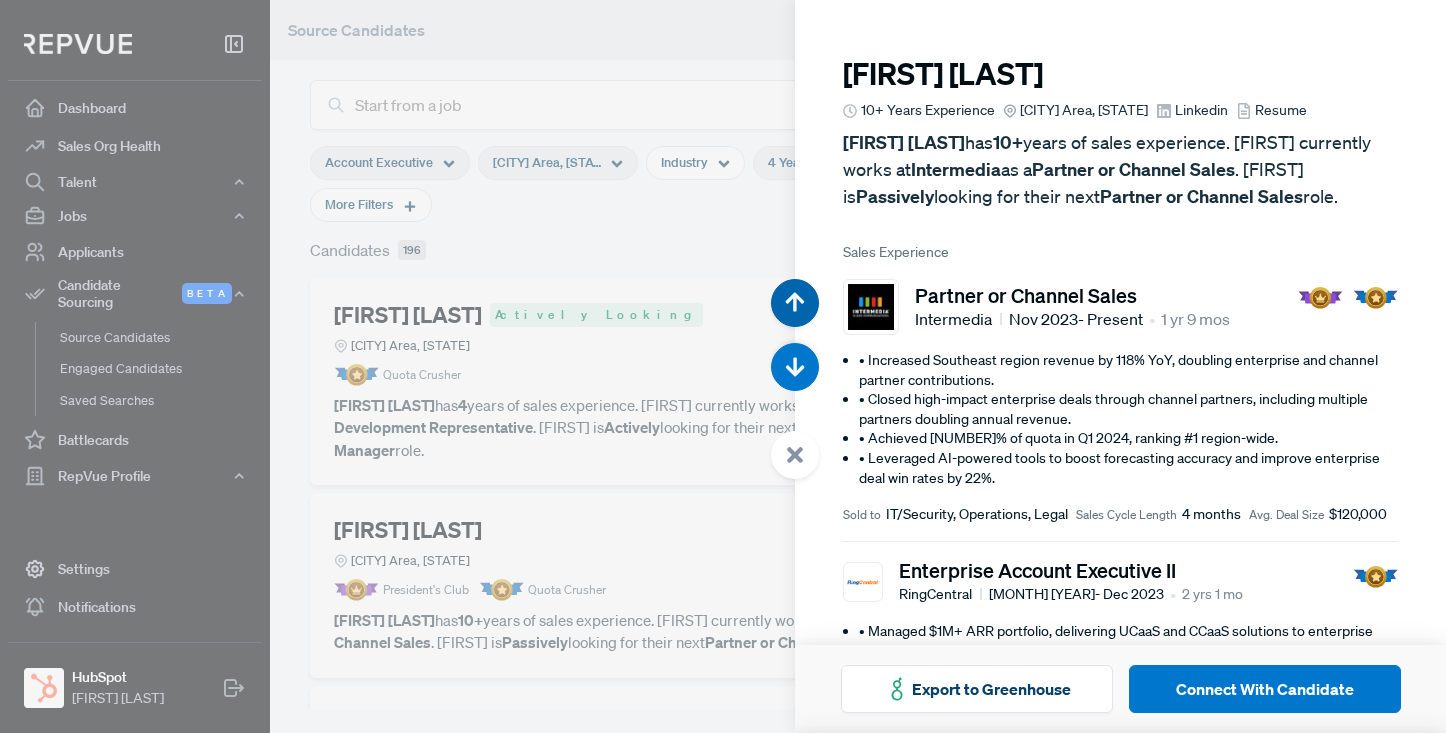 click 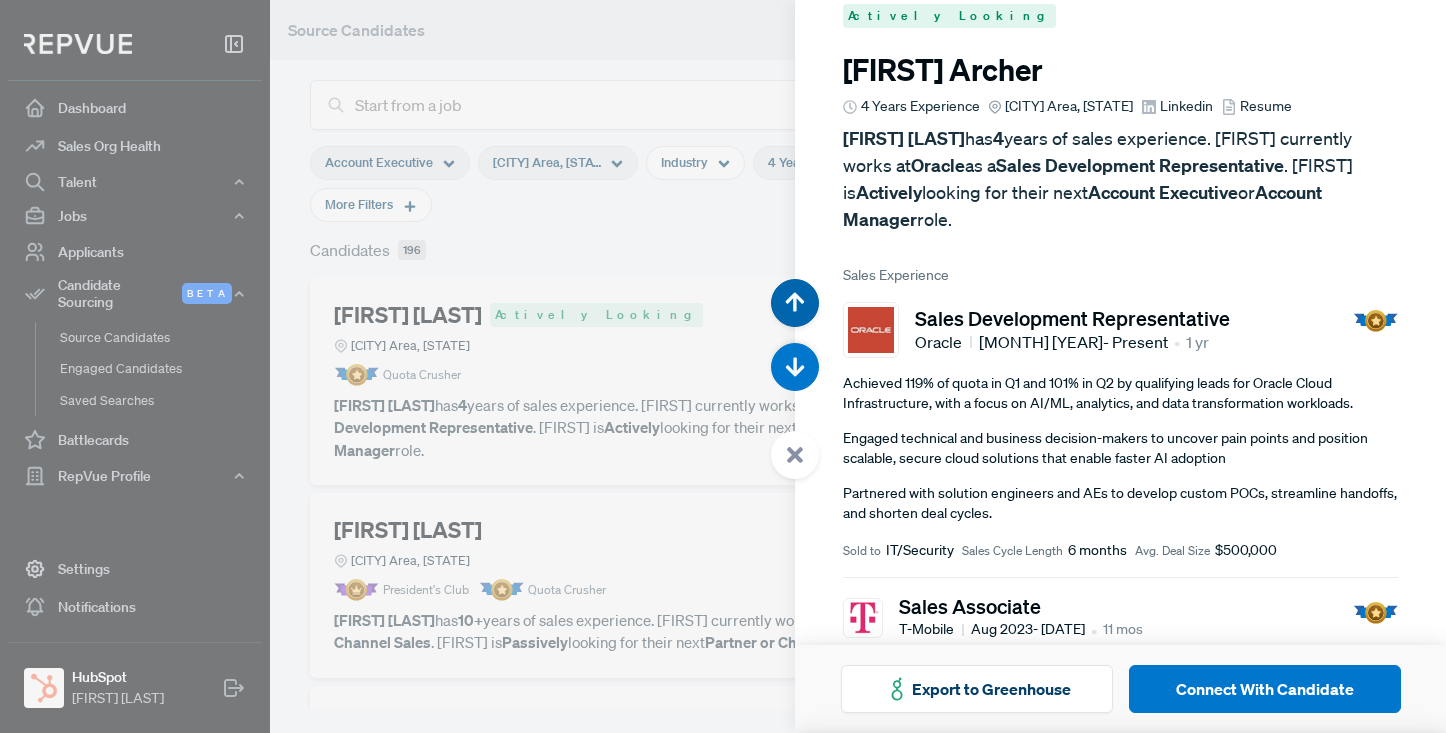 scroll, scrollTop: 0, scrollLeft: 0, axis: both 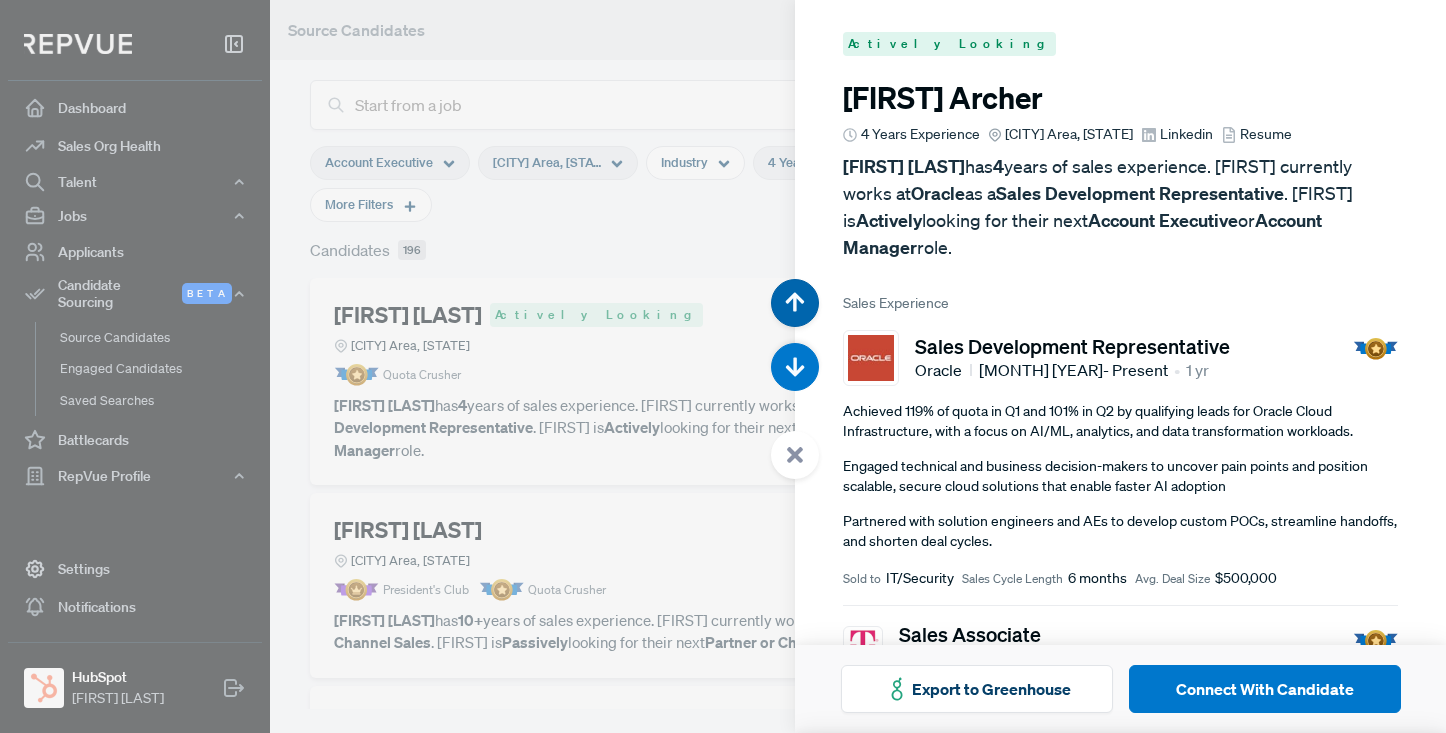 click 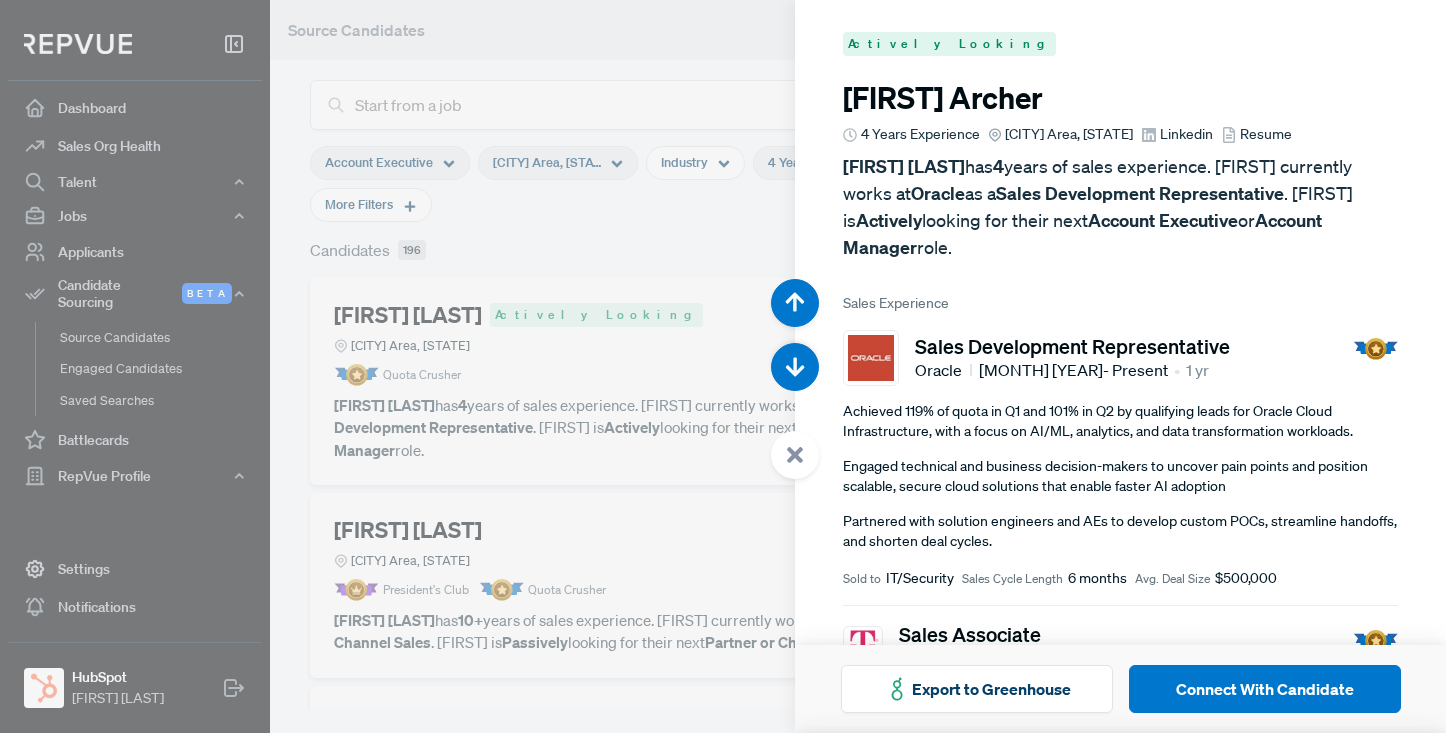click at bounding box center (723, 366) 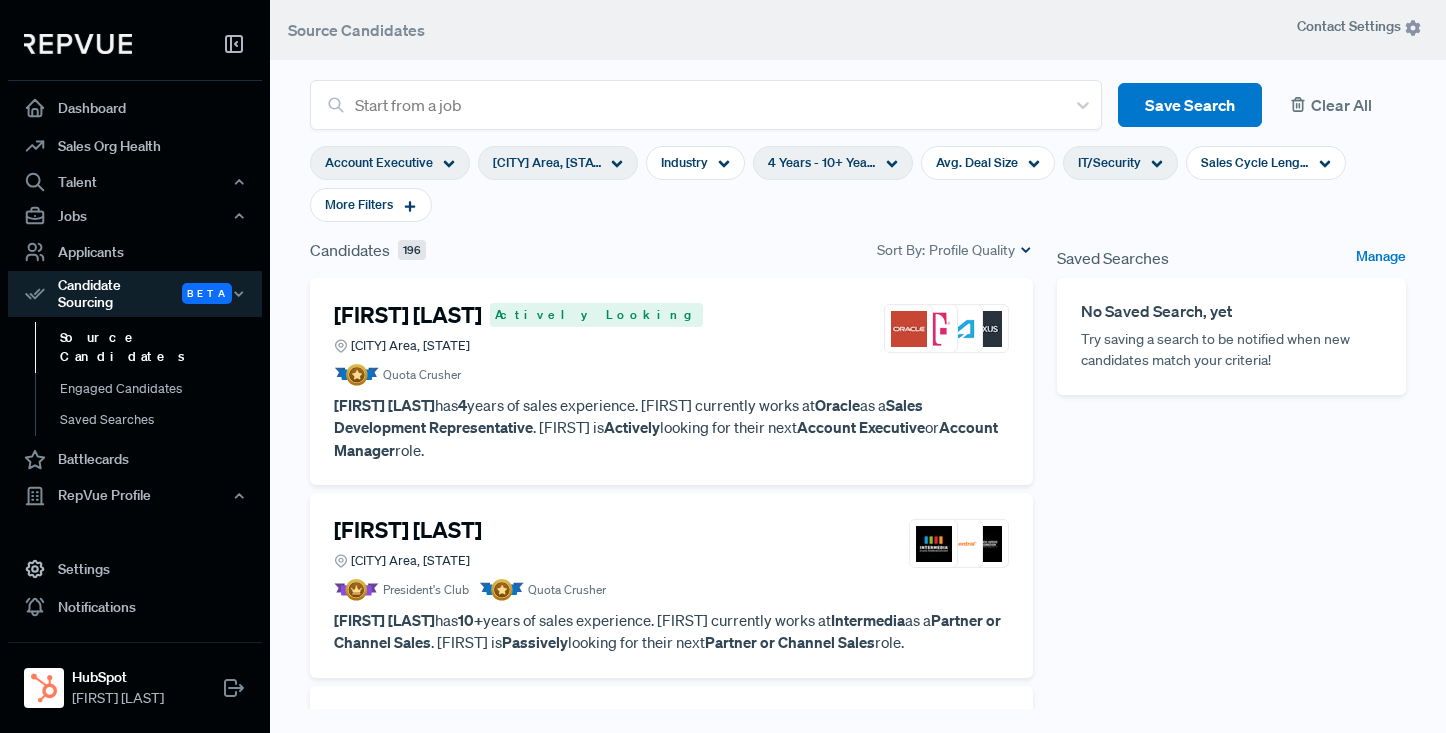 click on "Clear All" at bounding box center (1342, 105) 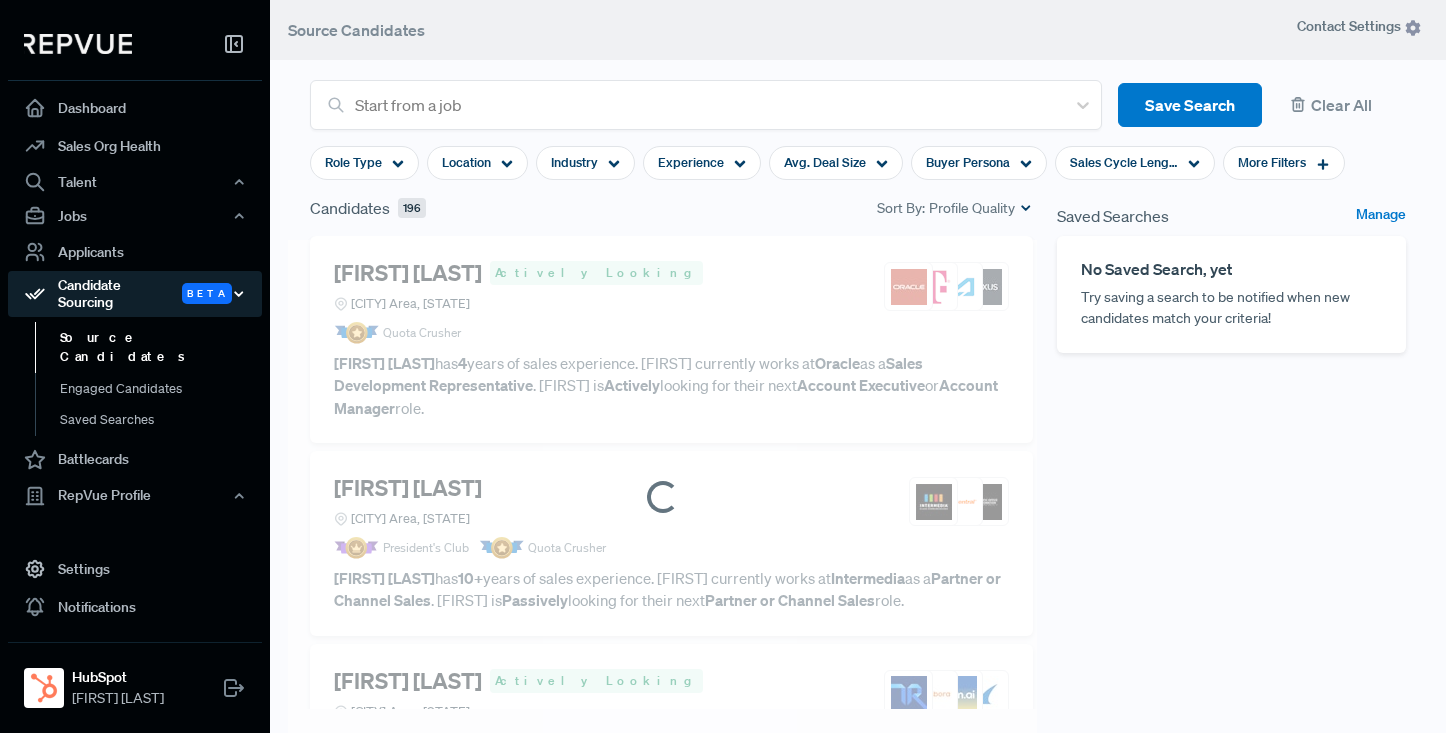 click 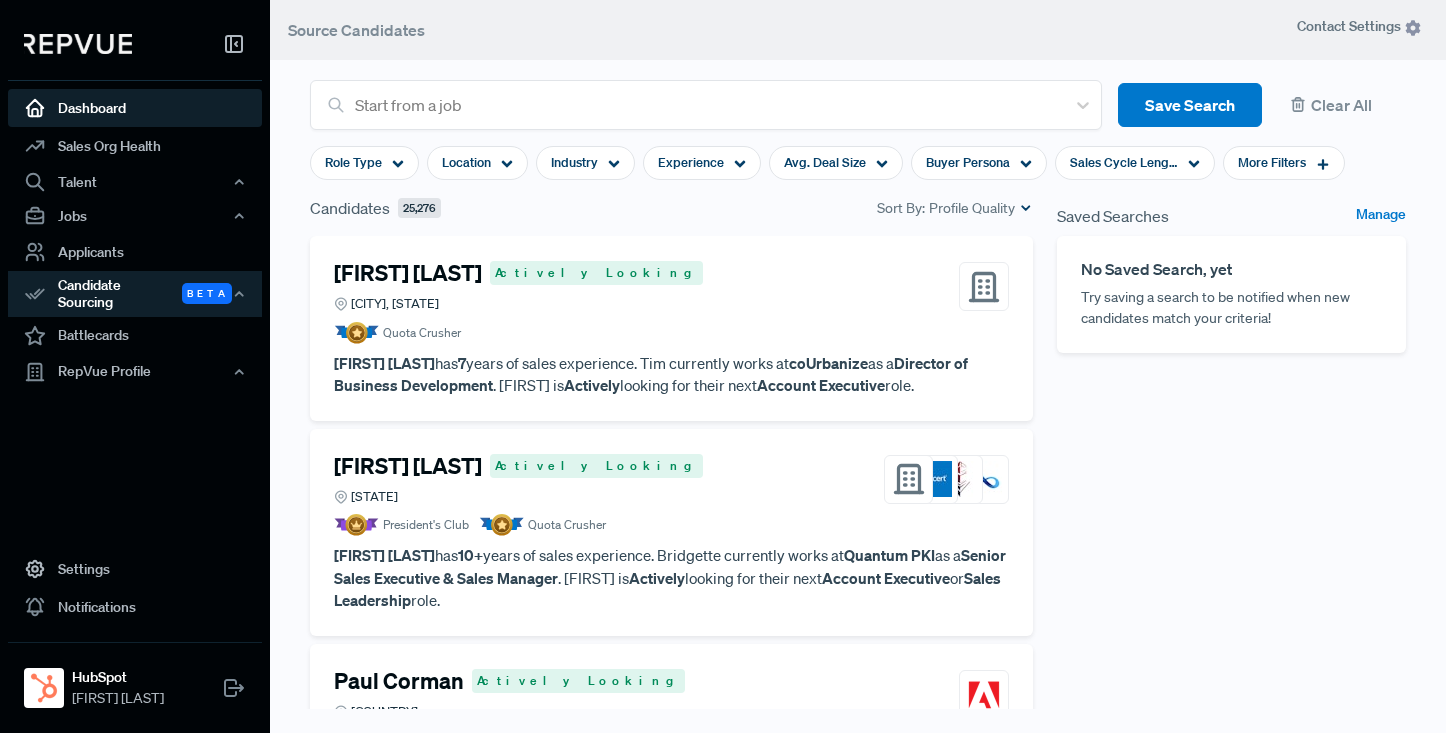 click on "Dashboard" at bounding box center [135, 108] 